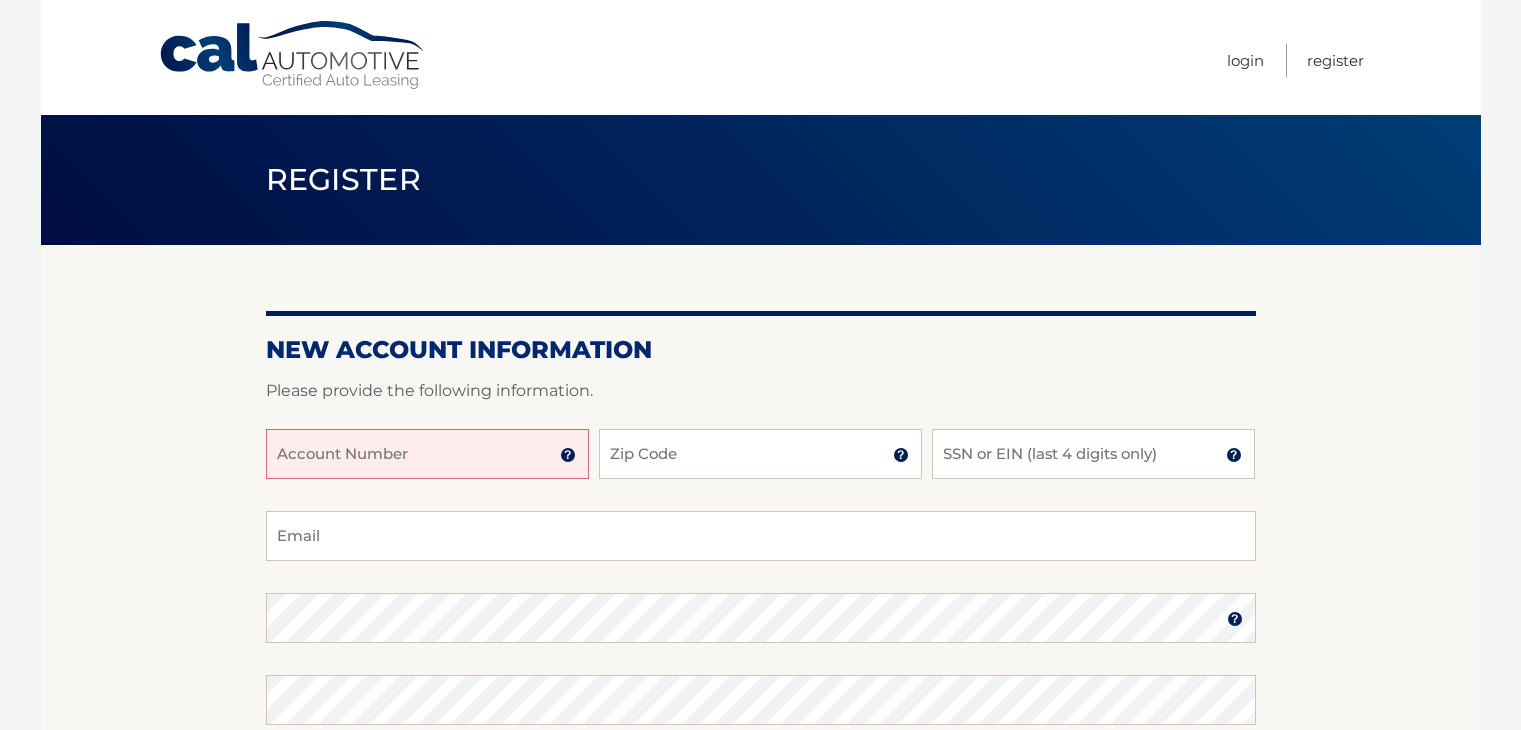 scroll, scrollTop: 0, scrollLeft: 0, axis: both 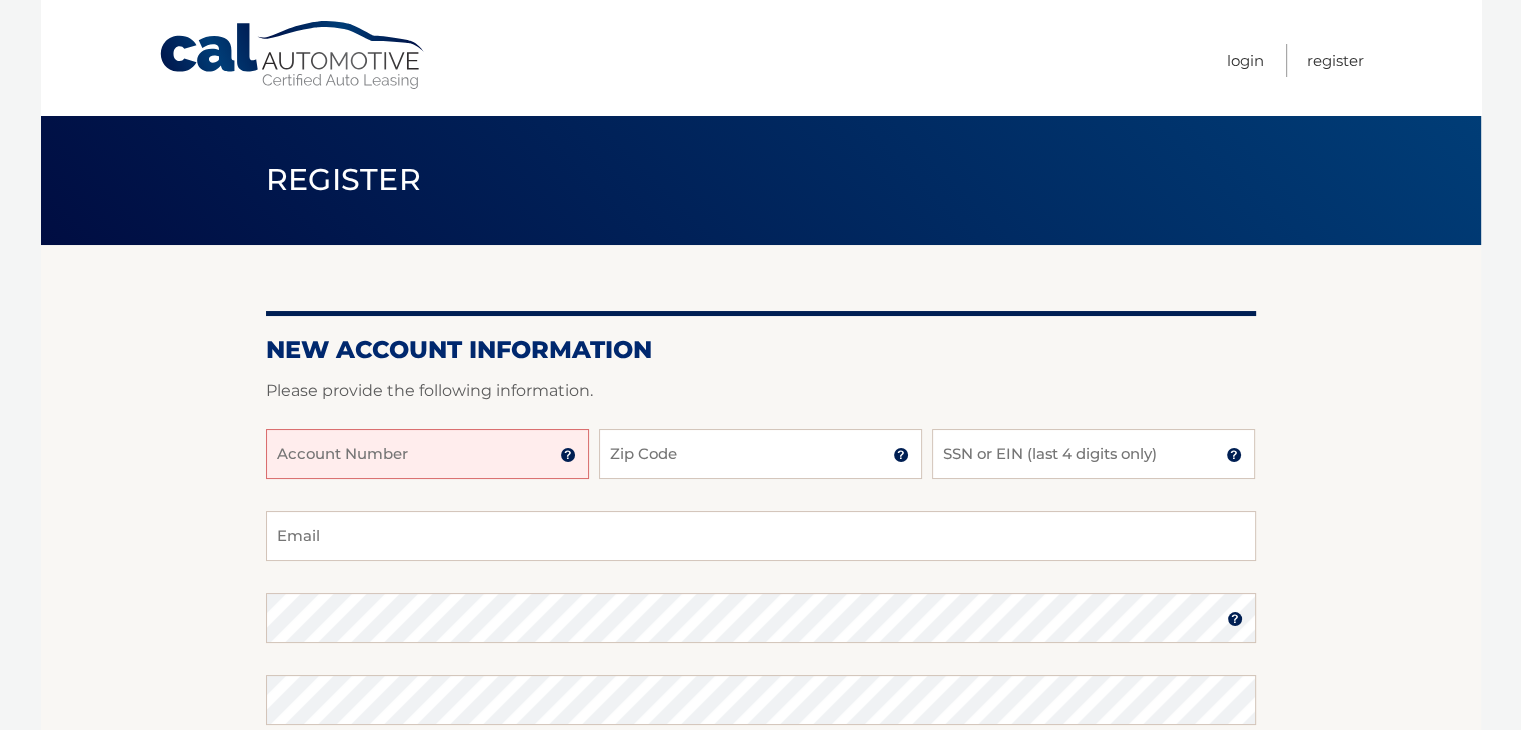 click on "Account Number" at bounding box center (427, 454) 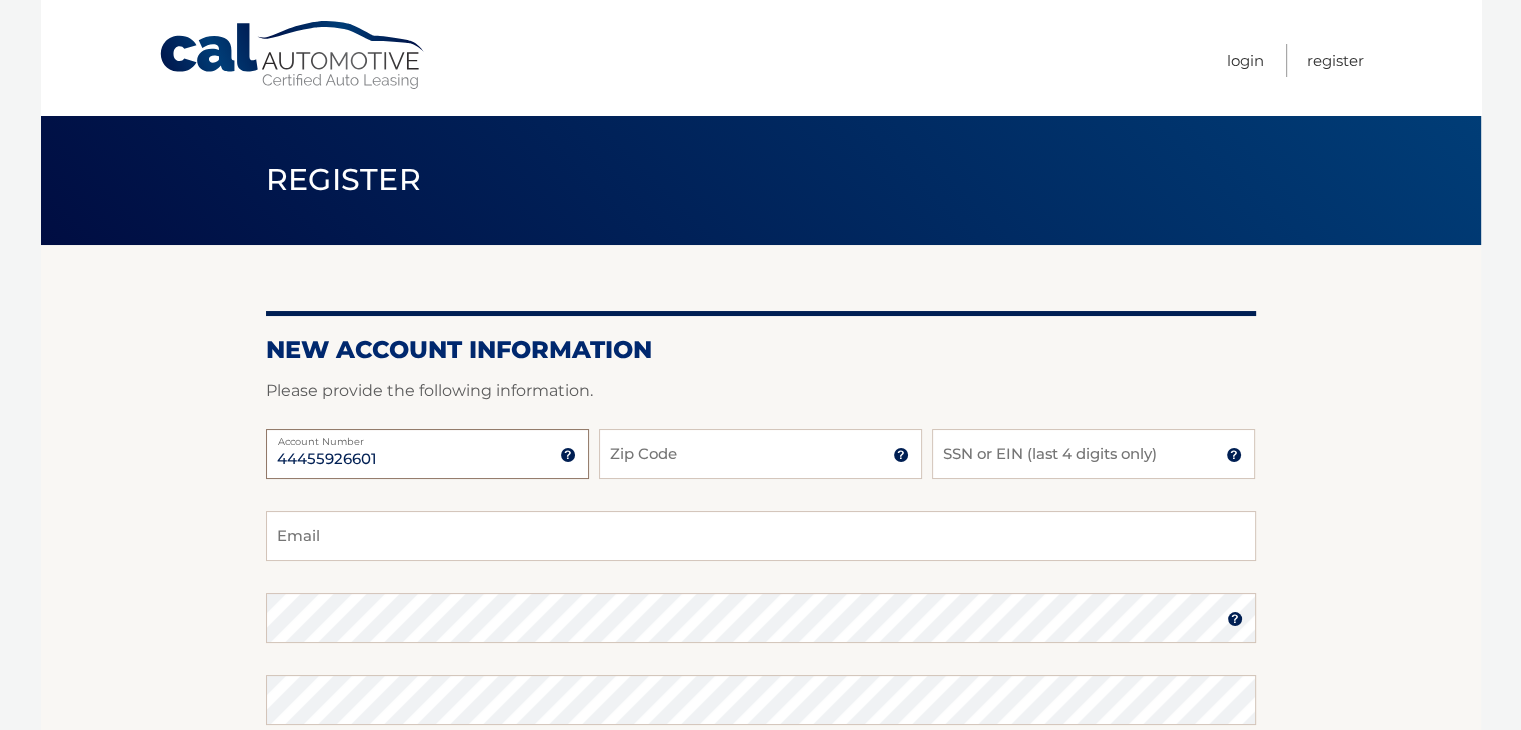 type on "44455926601" 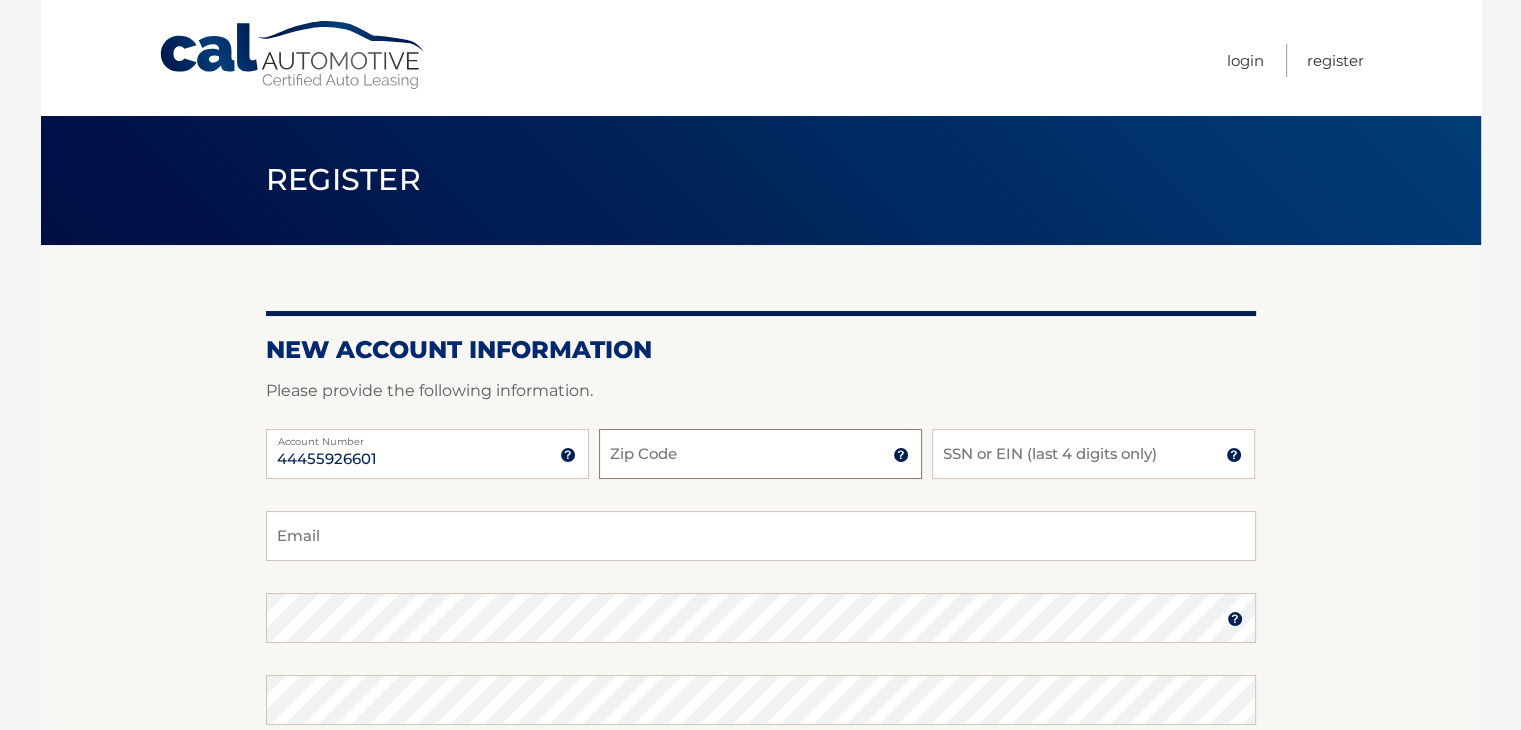 click on "Zip Code" at bounding box center (760, 454) 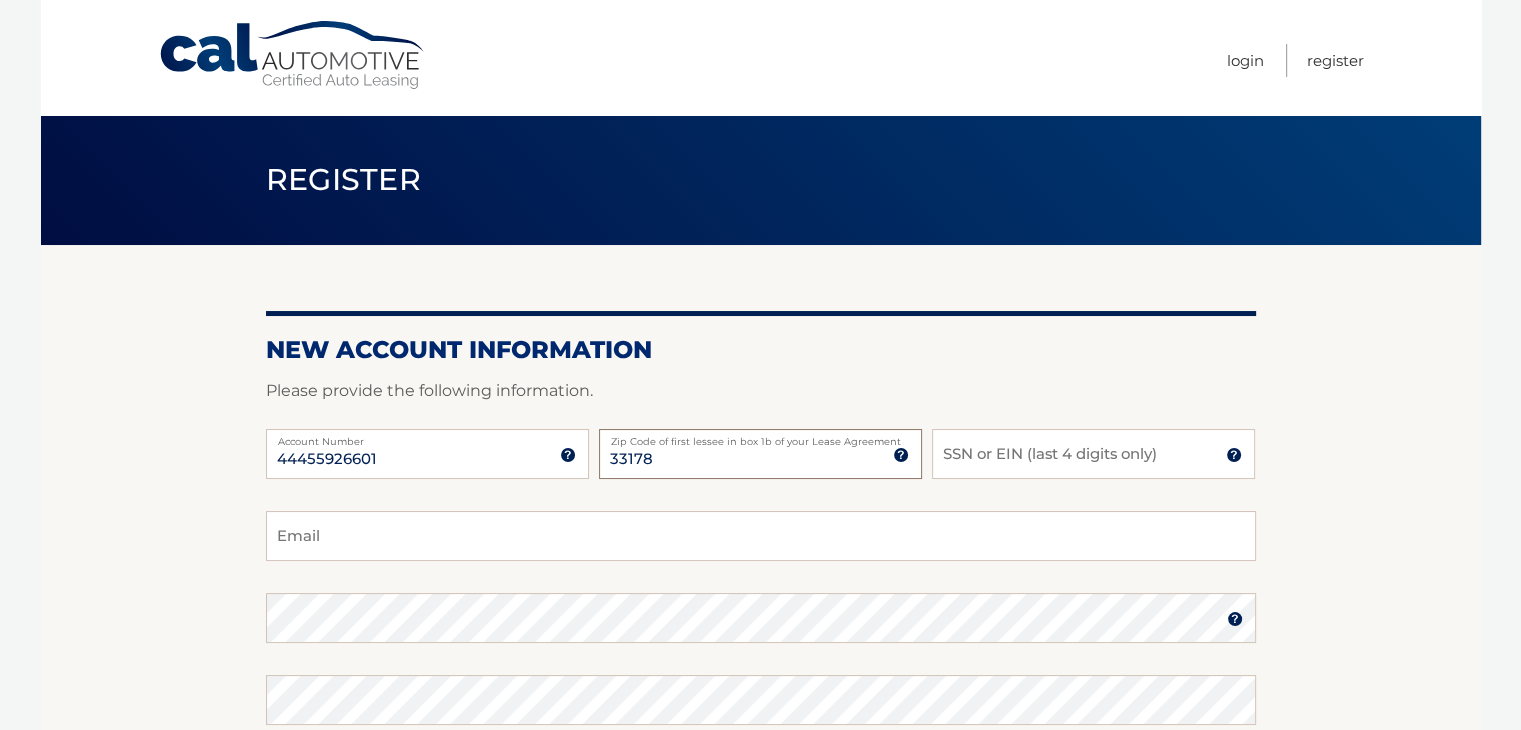 type on "33178" 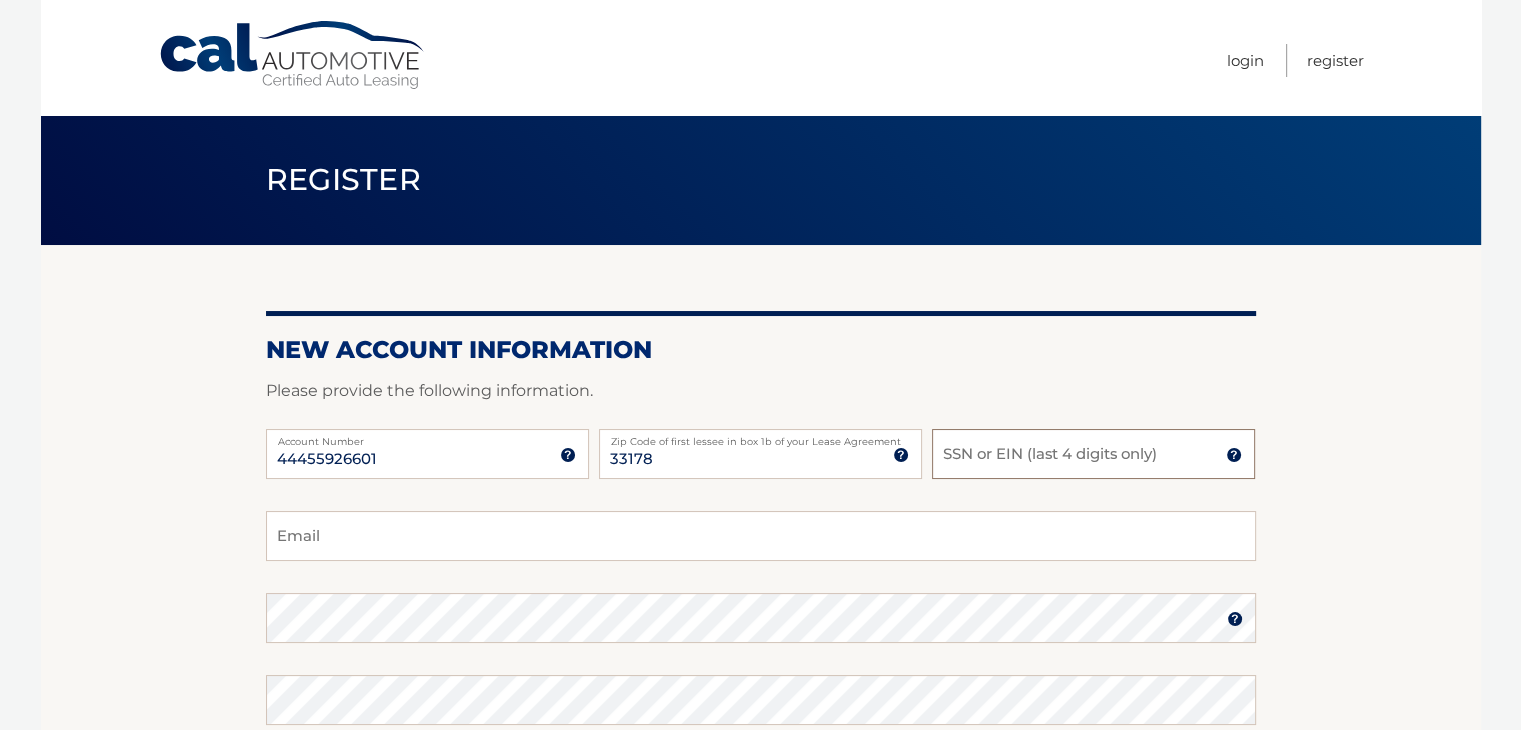 click on "SSN or EIN (last 4 digits only)" at bounding box center [1093, 454] 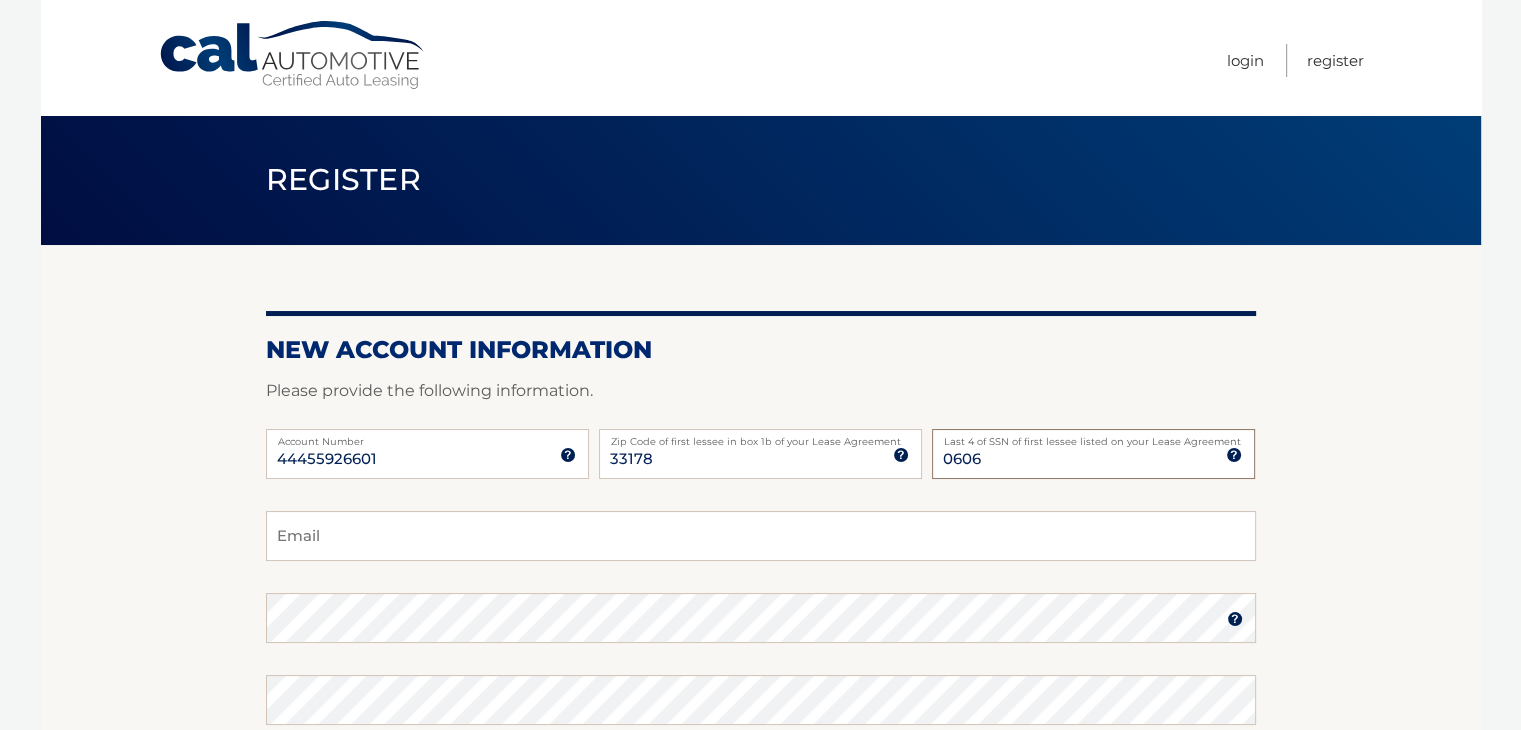 type on "0606" 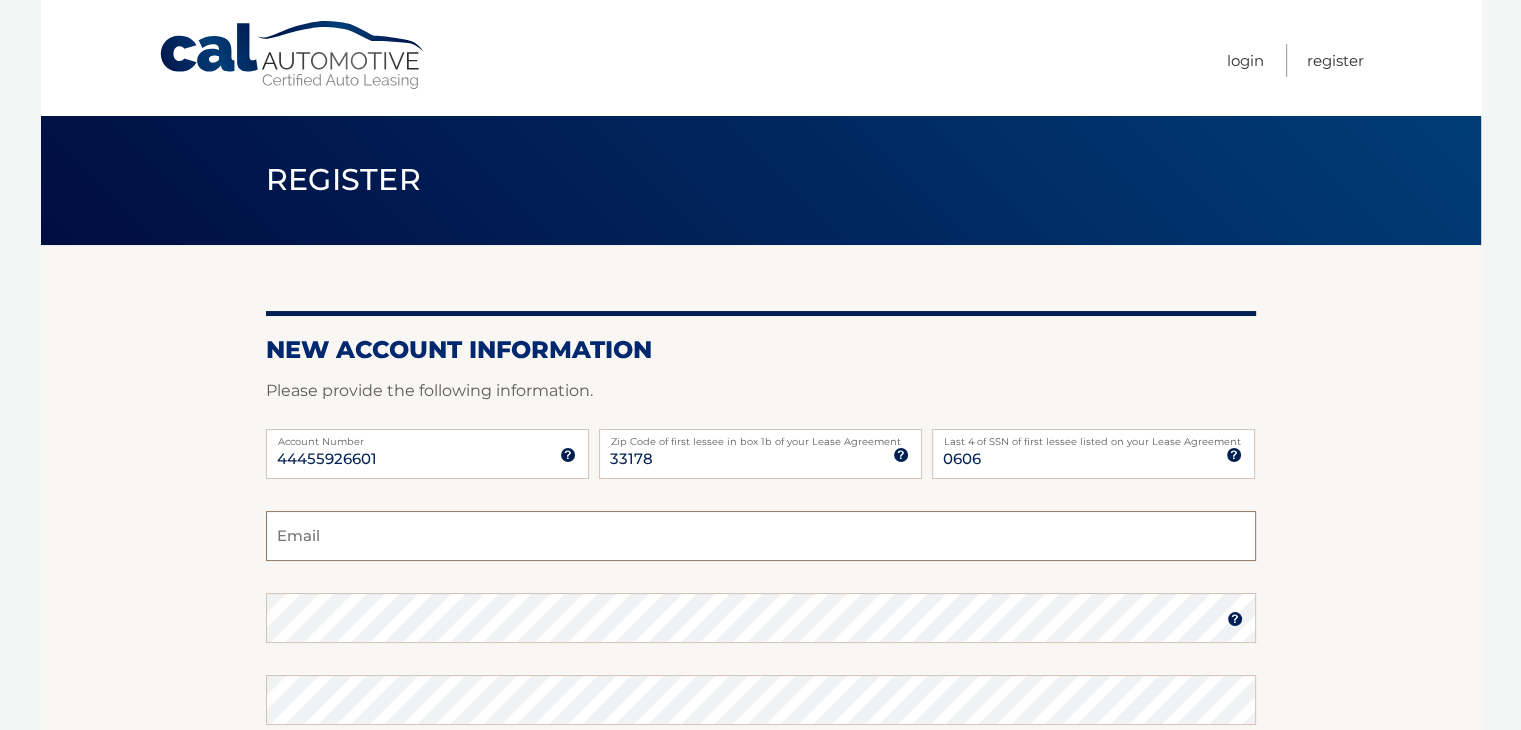 click on "Email" at bounding box center [761, 536] 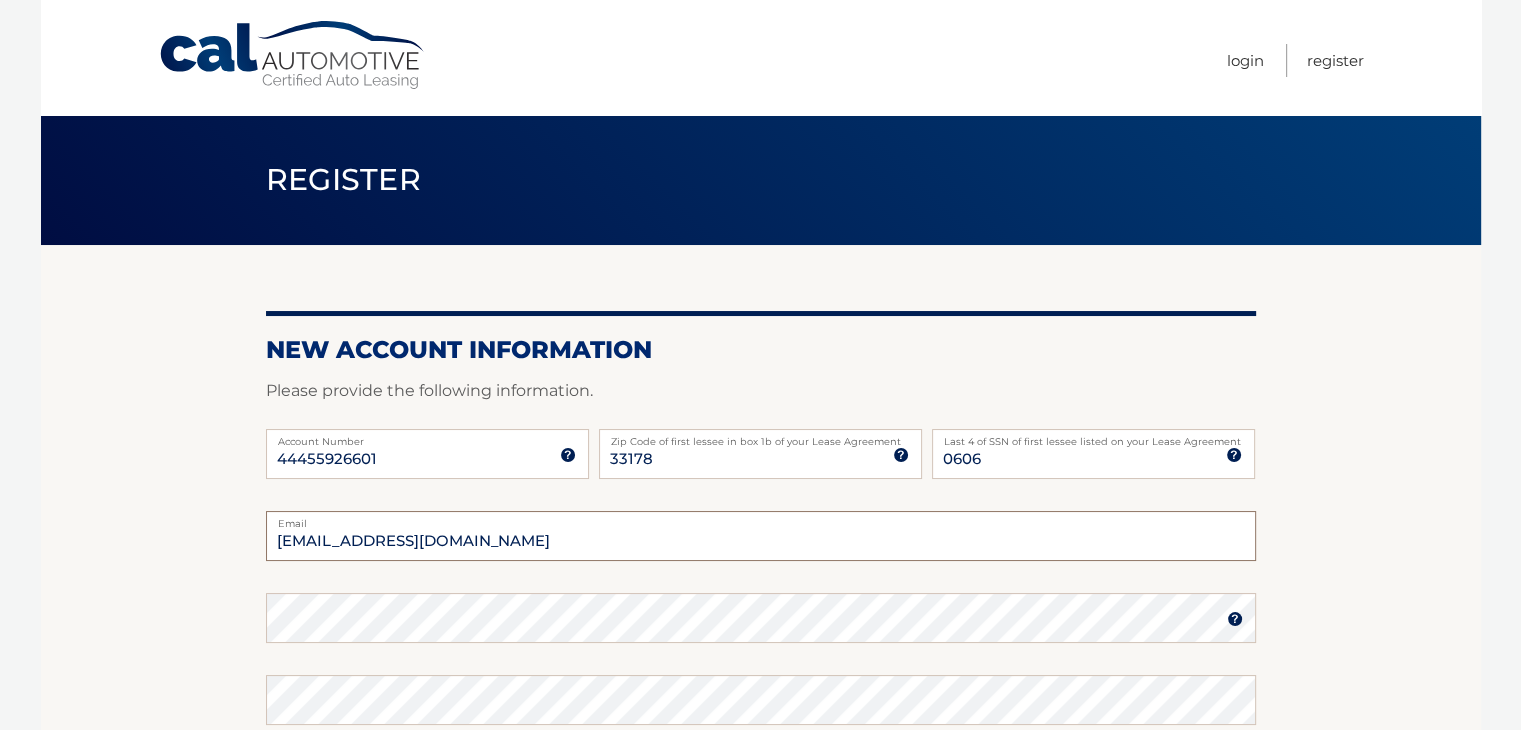 type on "[EMAIL_ADDRESS][DOMAIN_NAME]" 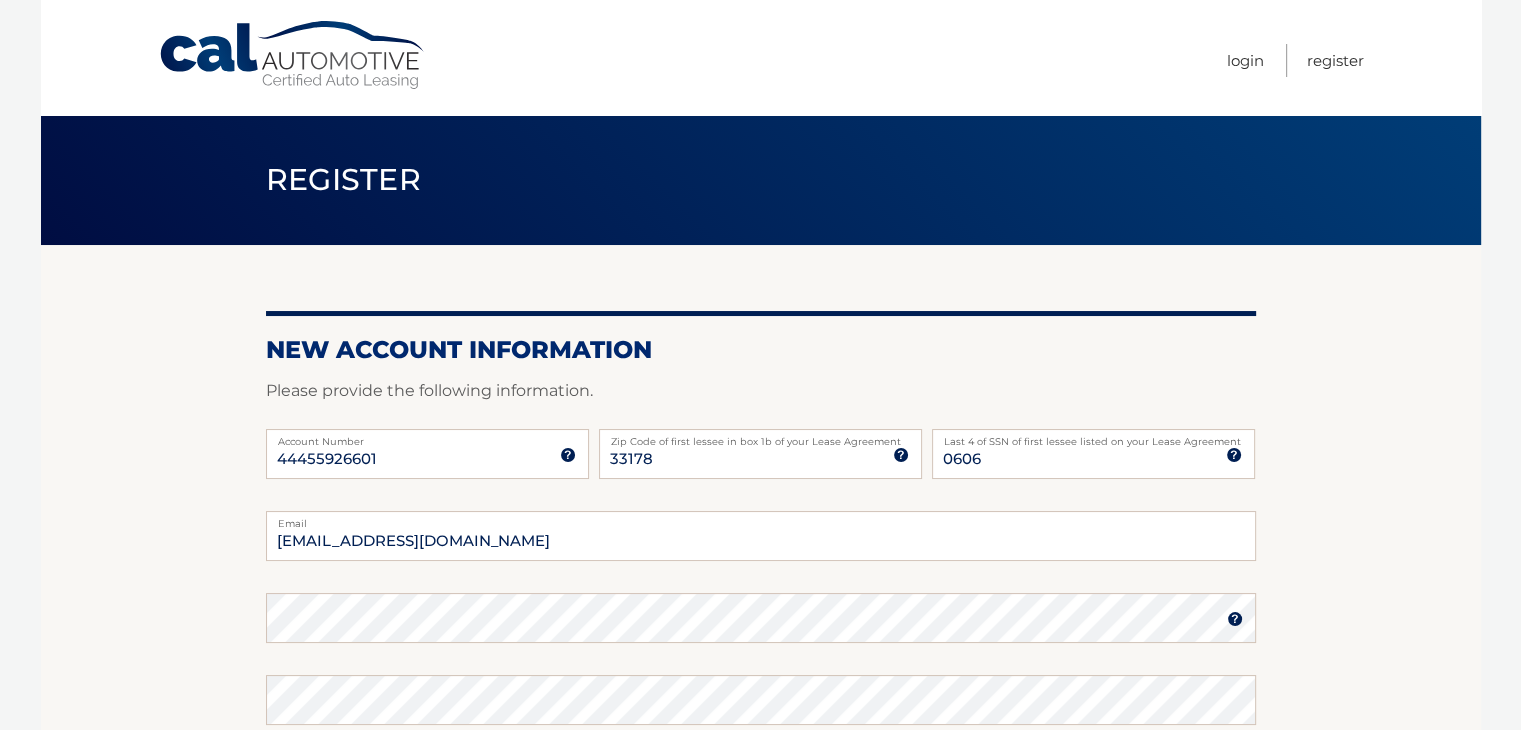 click at bounding box center [1235, 619] 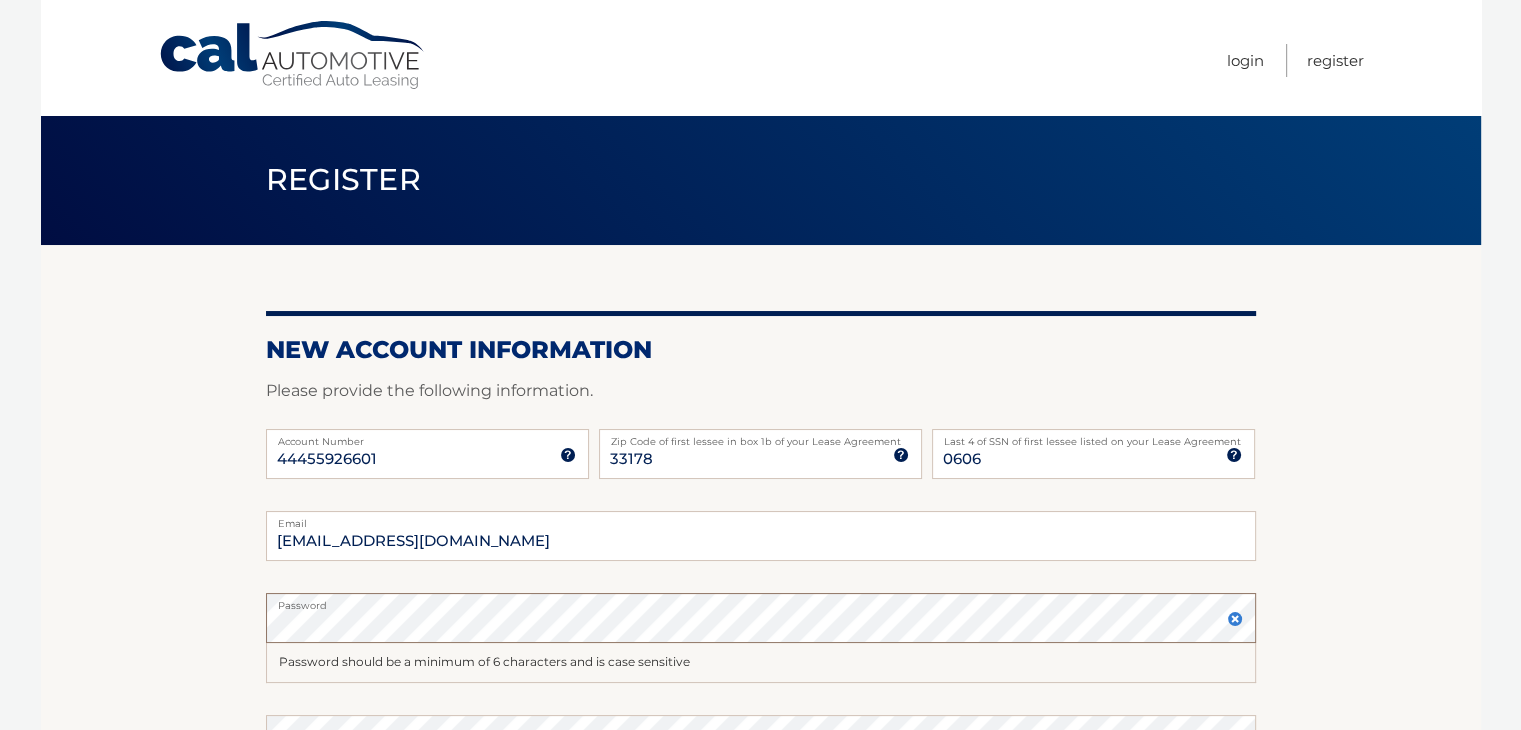 scroll, scrollTop: 100, scrollLeft: 0, axis: vertical 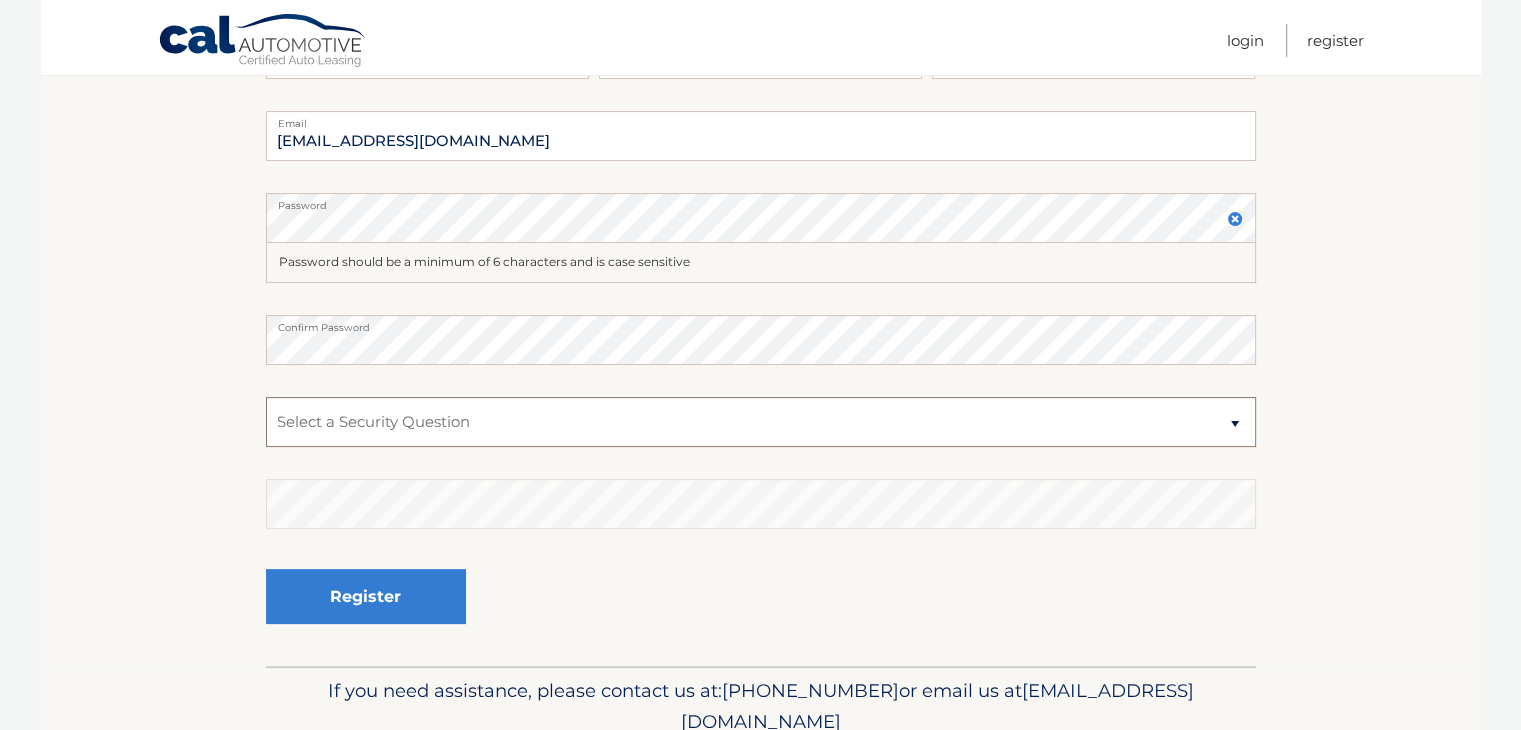 click on "Select a Security Question
What was the name of your elementary school?
What is your mother’s maiden name?
What street did you live on in the third grade?
In what city or town was your first job?
What was your childhood phone number including area code? (e.g., 000-000-0000)" at bounding box center (761, 422) 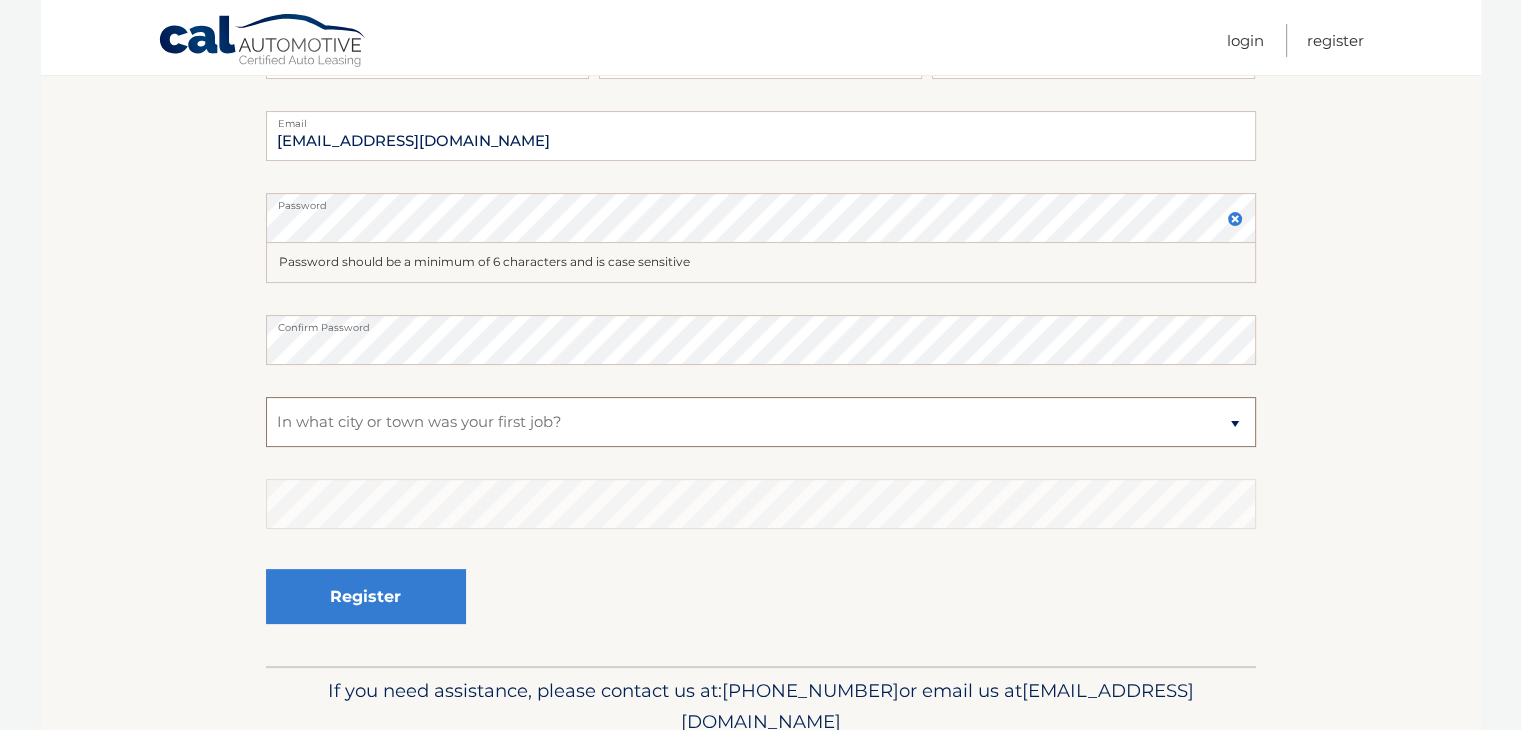 click on "Select a Security Question
What was the name of your elementary school?
What is your mother’s maiden name?
What street did you live on in the third grade?
In what city or town was your first job?
What was your childhood phone number including area code? (e.g., 000-000-0000)" at bounding box center (761, 422) 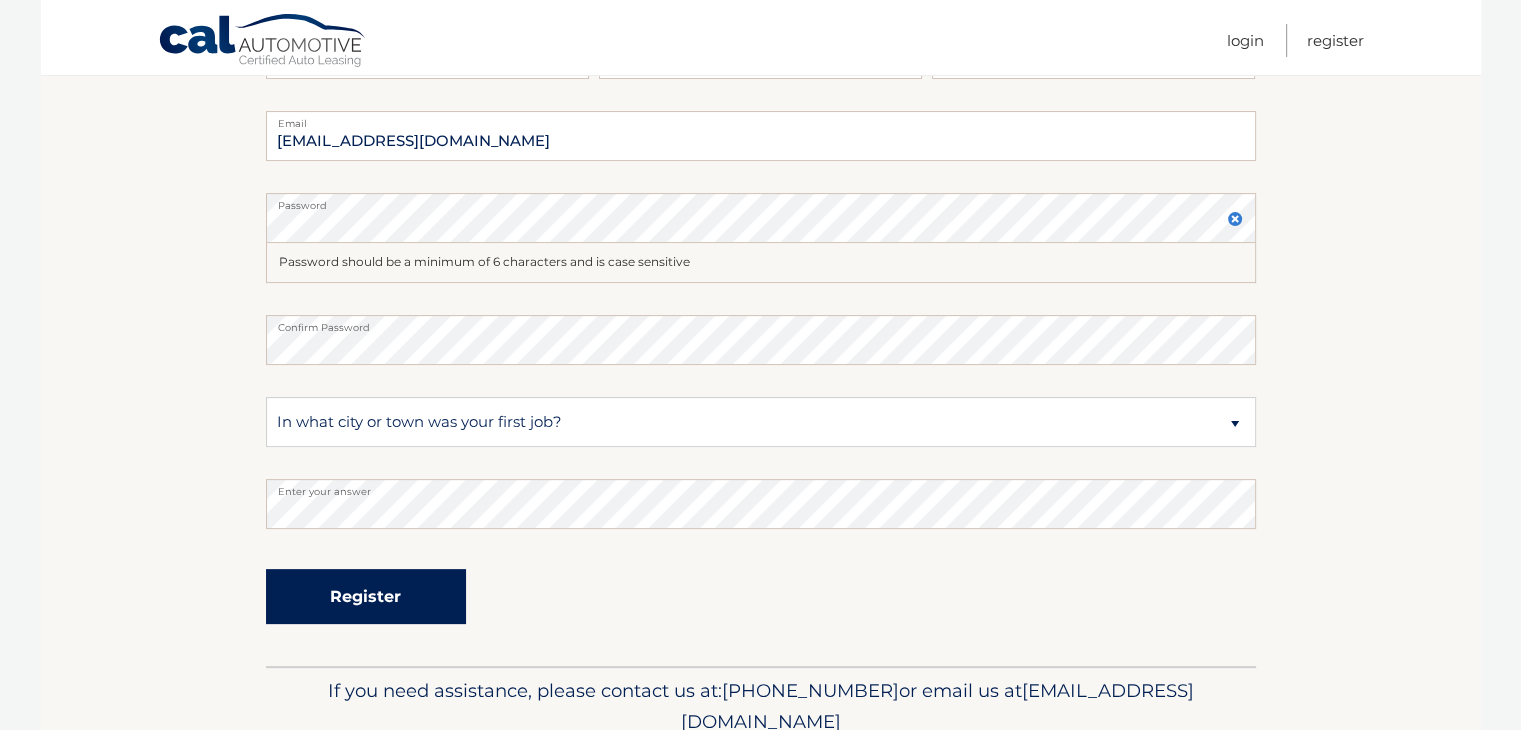 click on "Register" at bounding box center (366, 596) 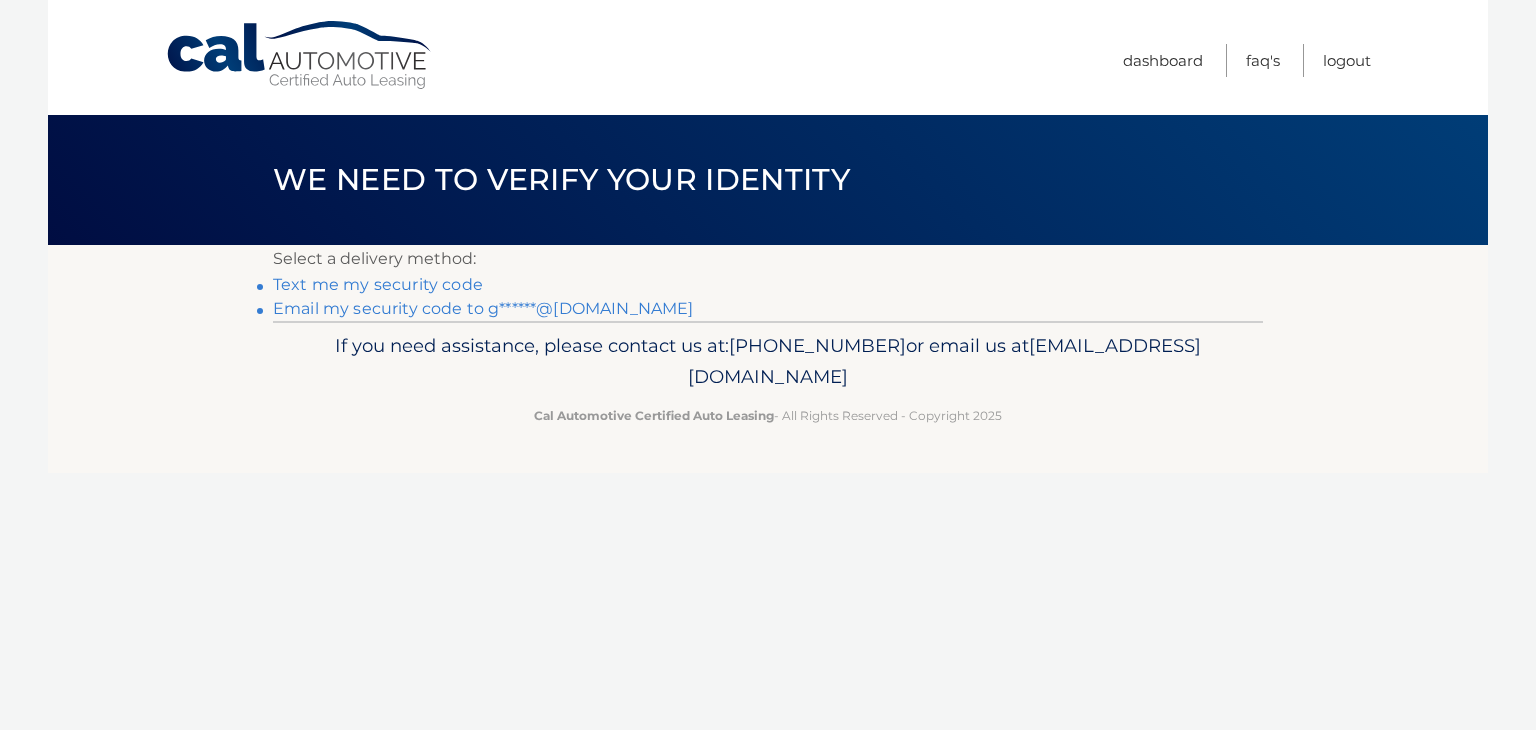 scroll, scrollTop: 0, scrollLeft: 0, axis: both 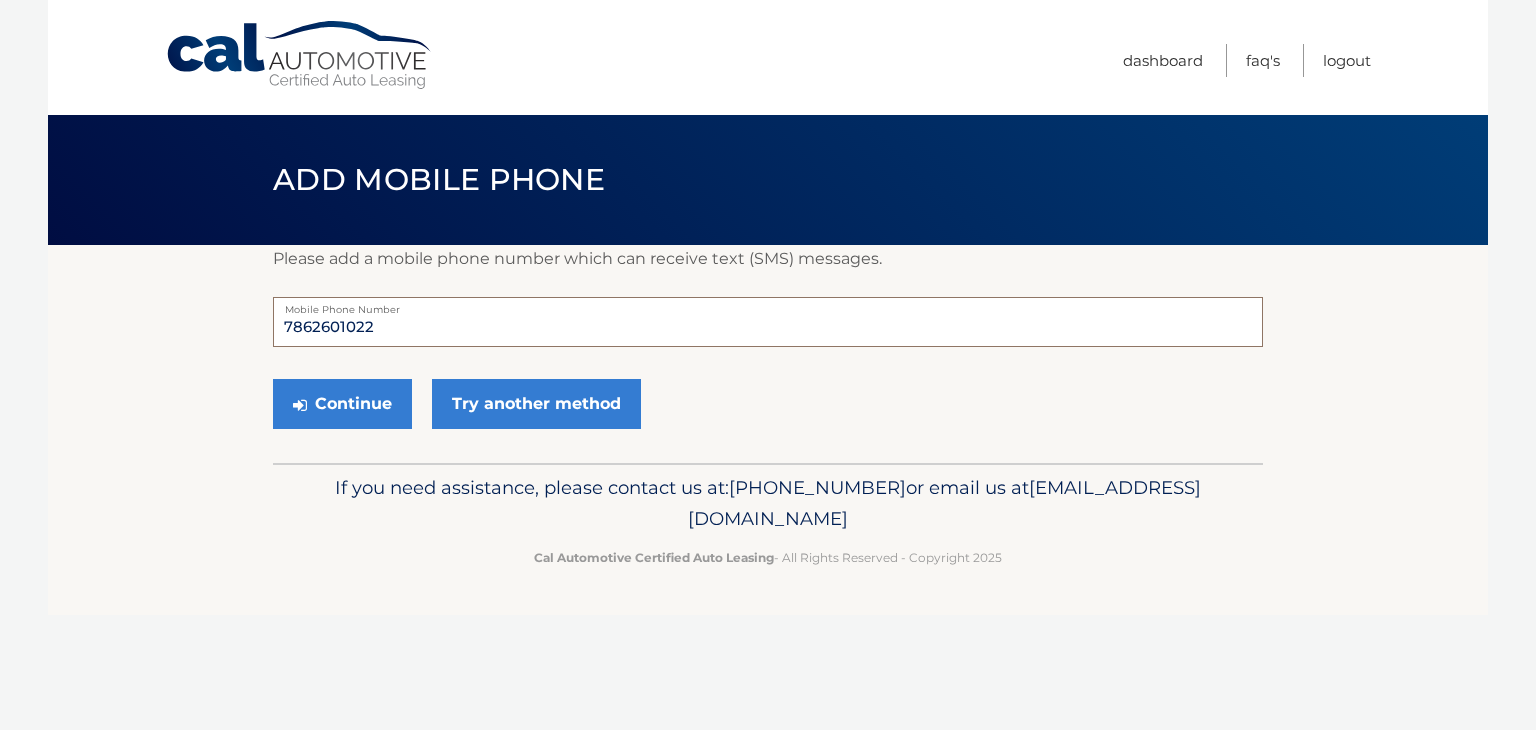 click on "7862601022" at bounding box center (768, 322) 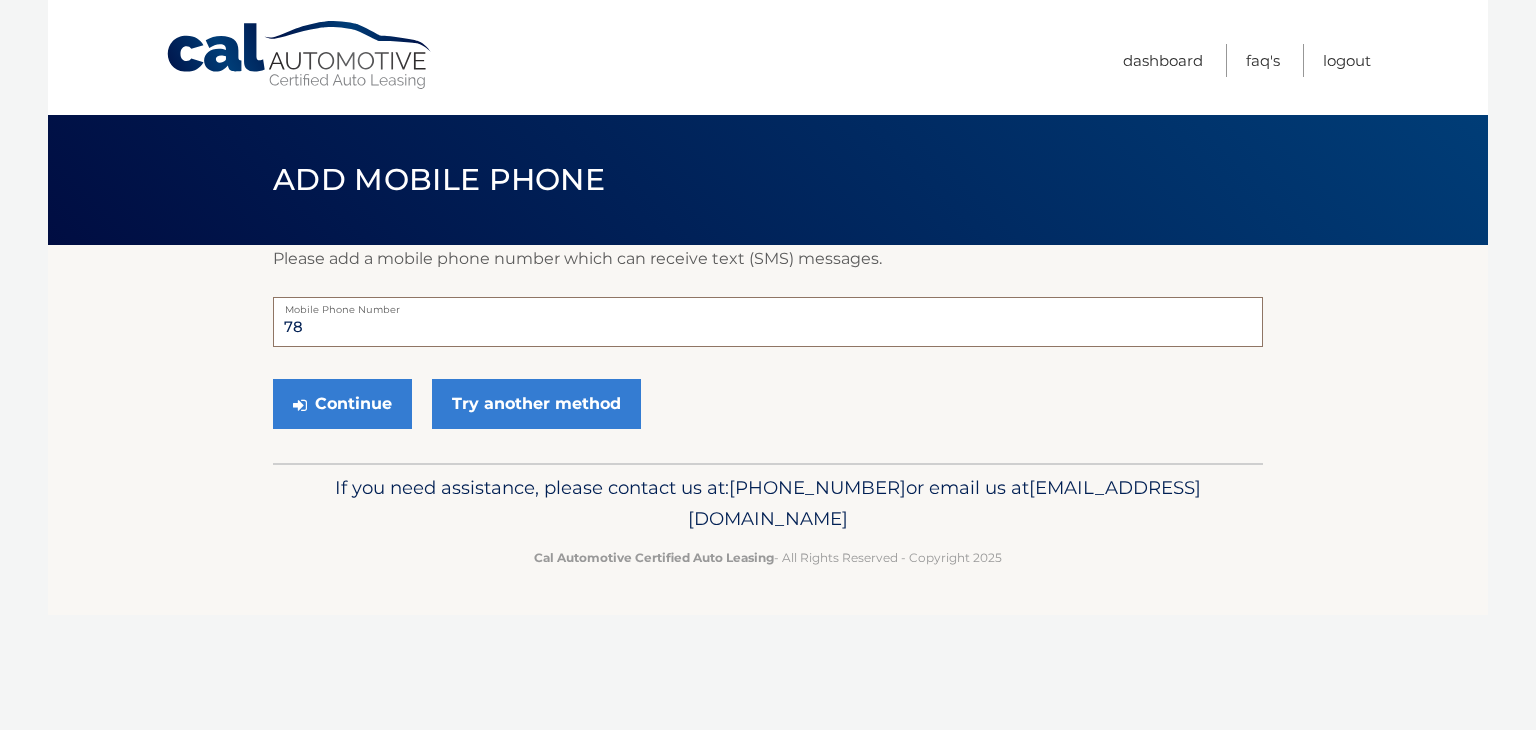 type on "7" 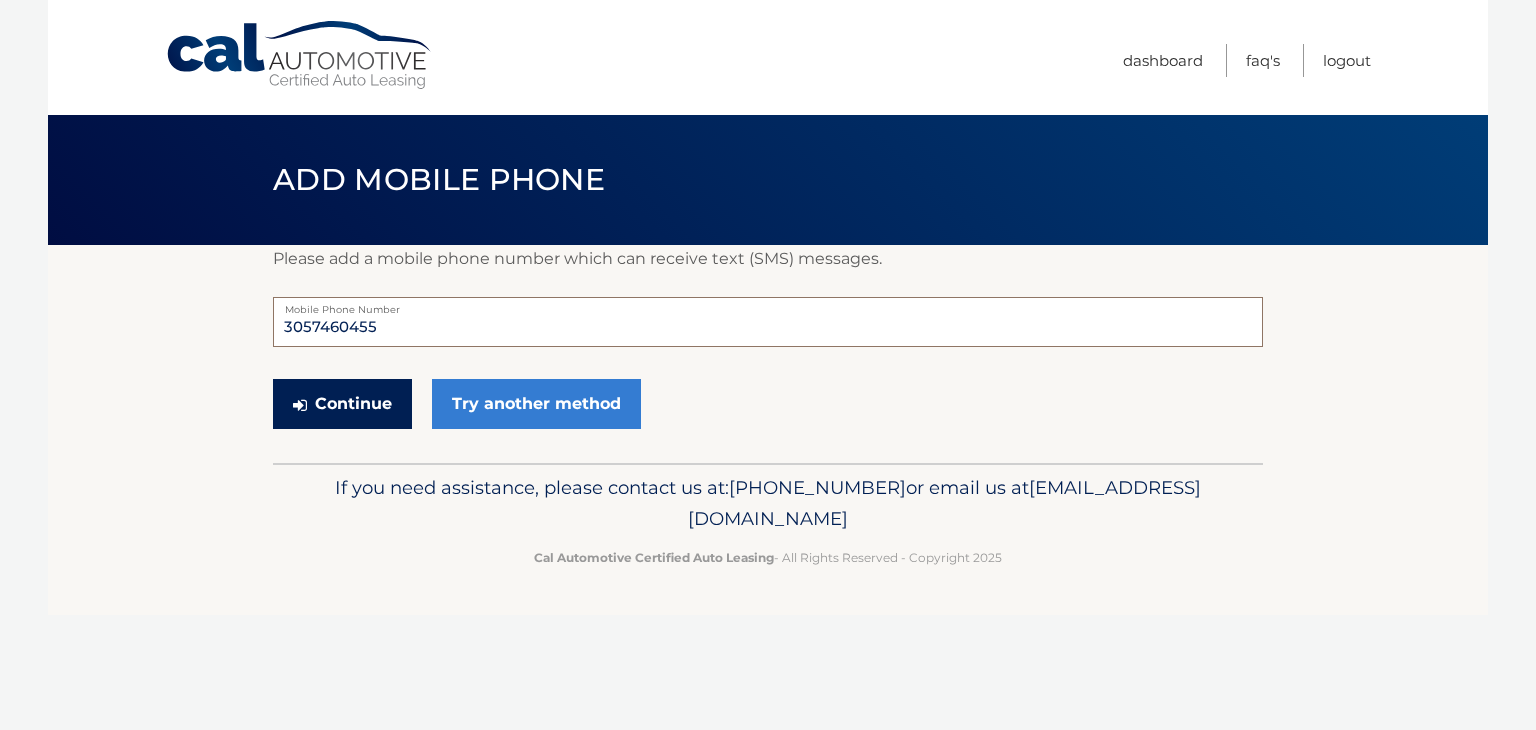 type on "3057460455" 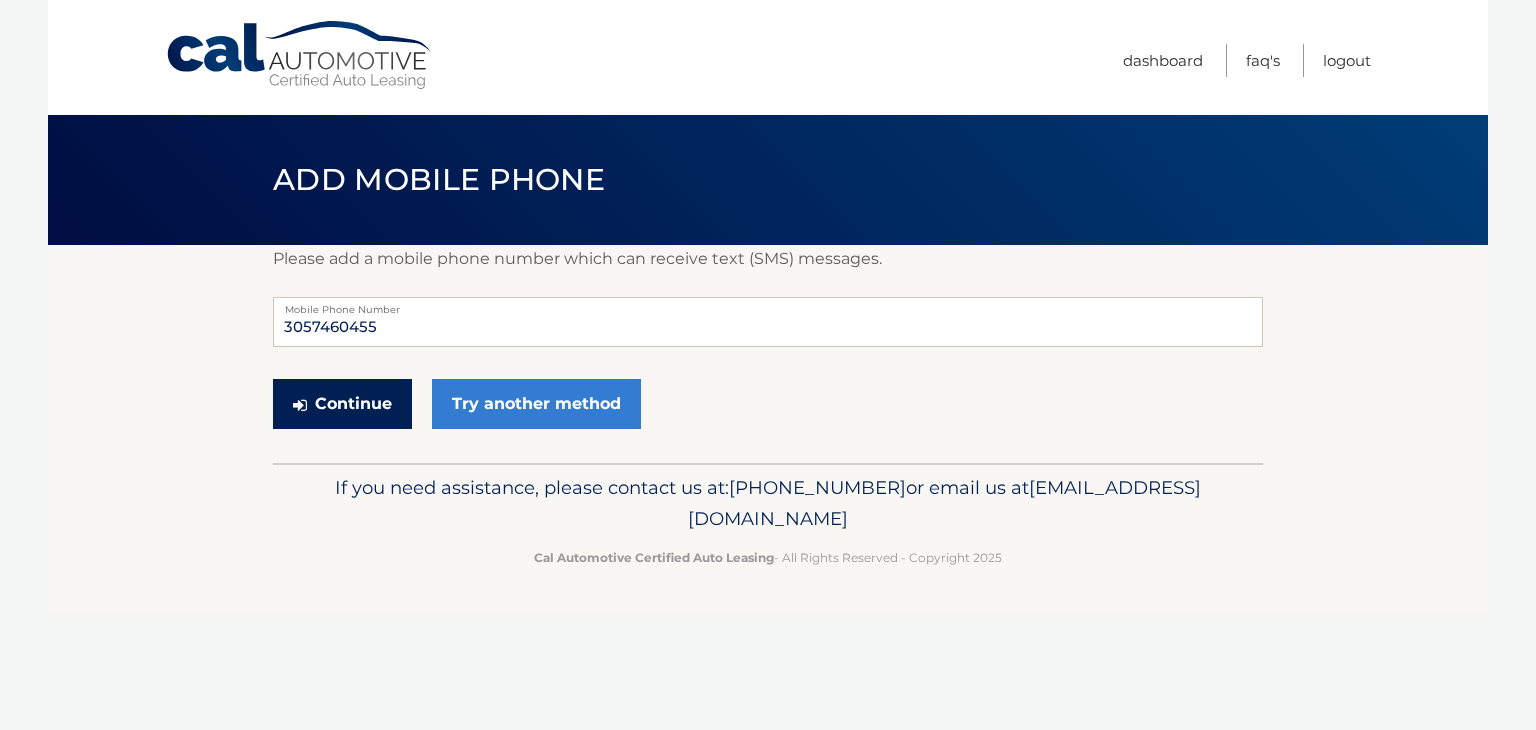 click on "Continue" at bounding box center (342, 404) 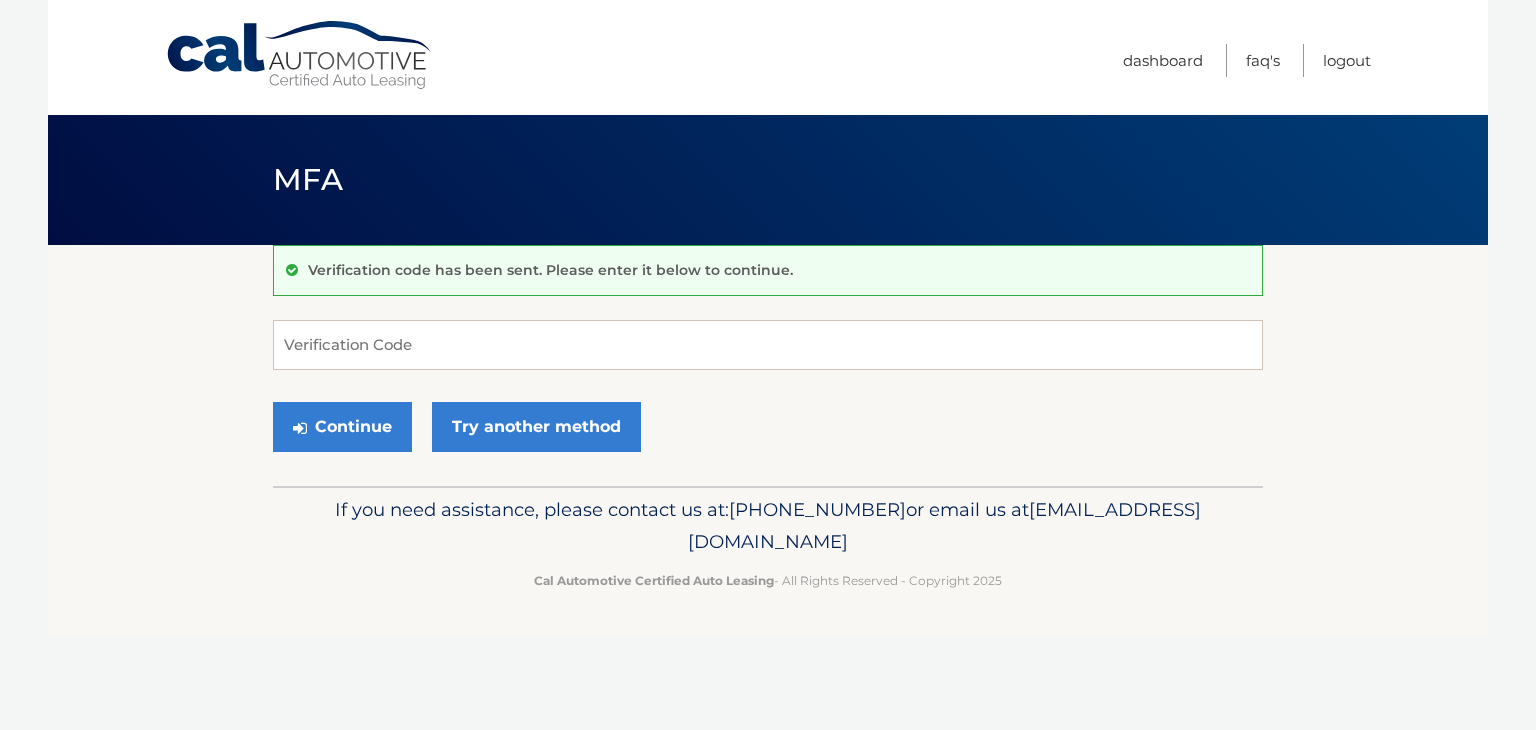 scroll, scrollTop: 0, scrollLeft: 0, axis: both 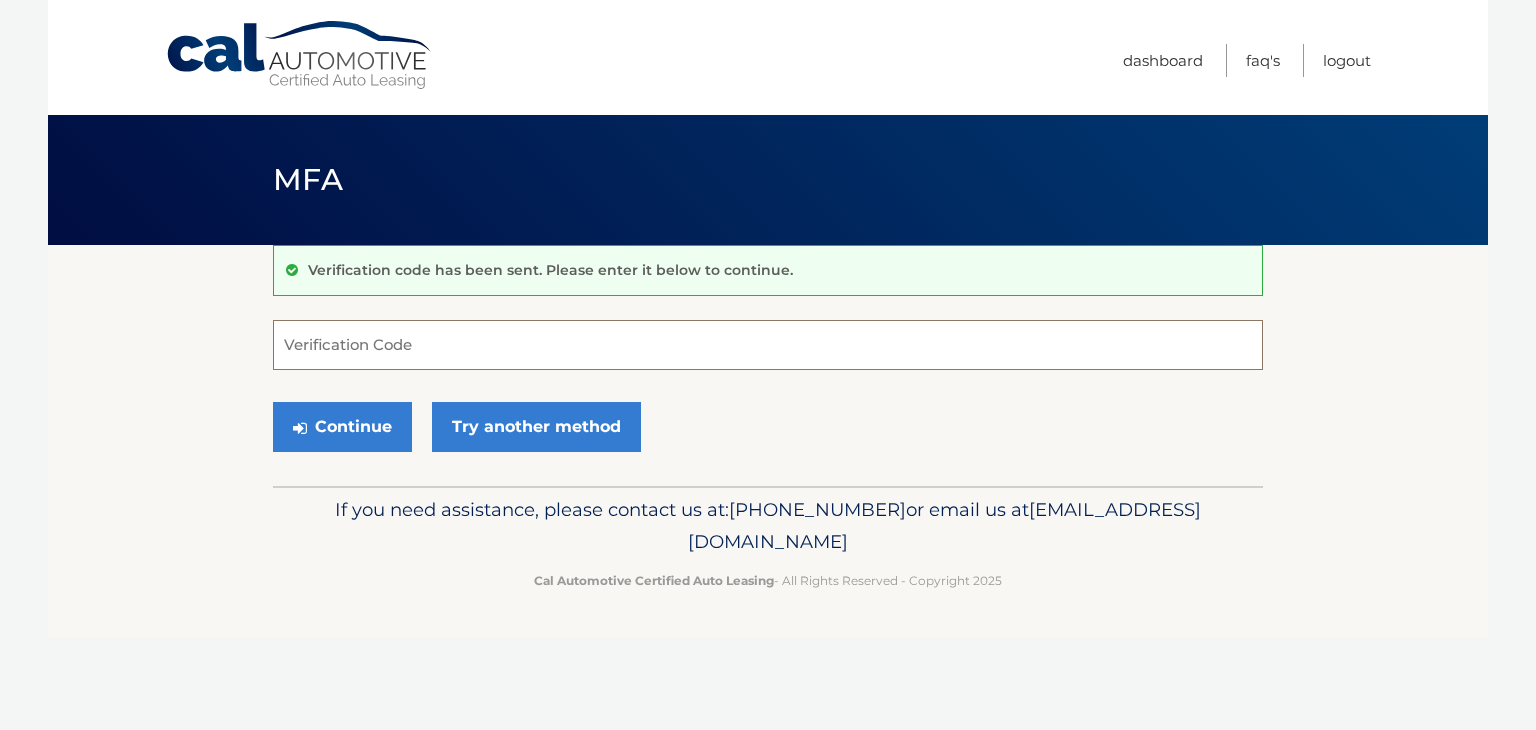 click on "Verification Code" at bounding box center [768, 345] 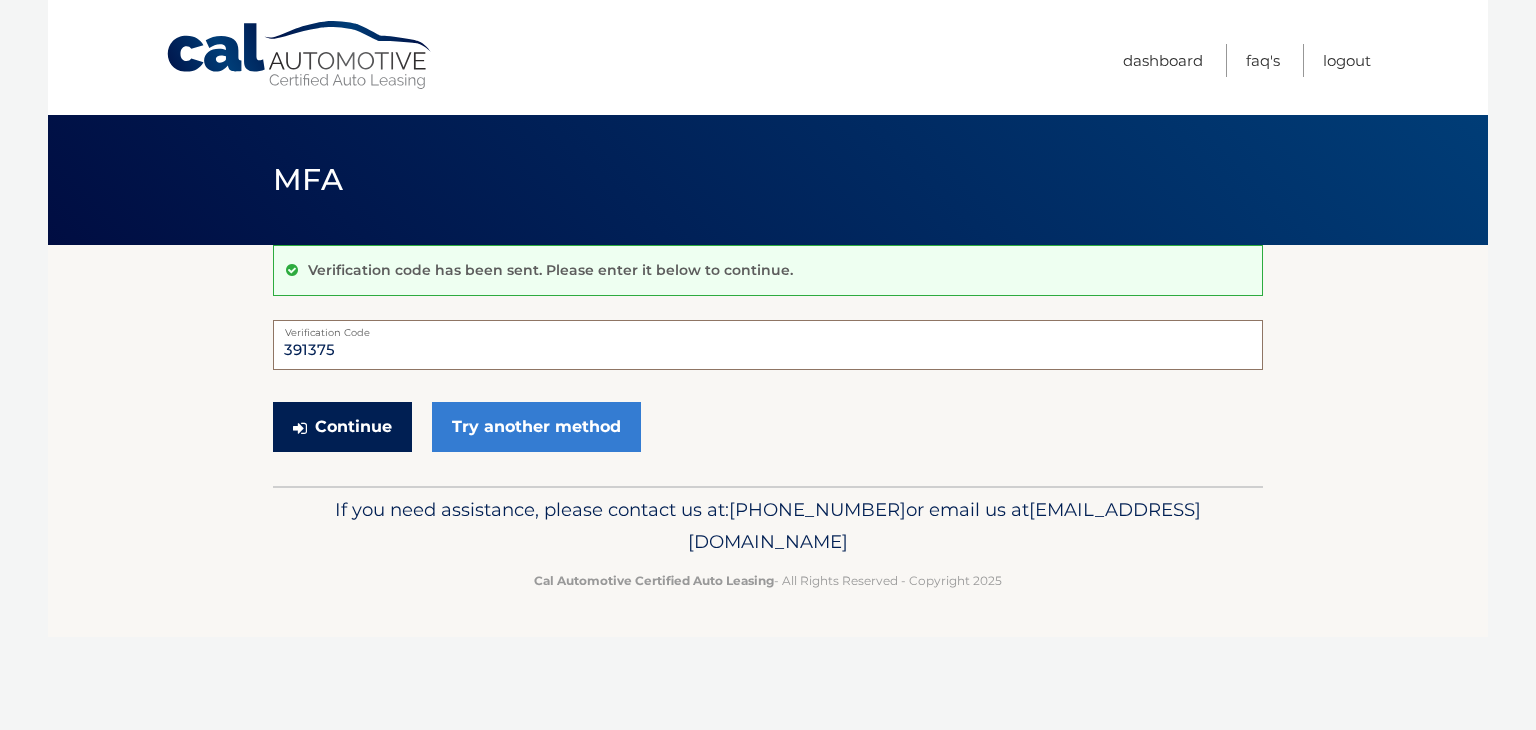 type on "391375" 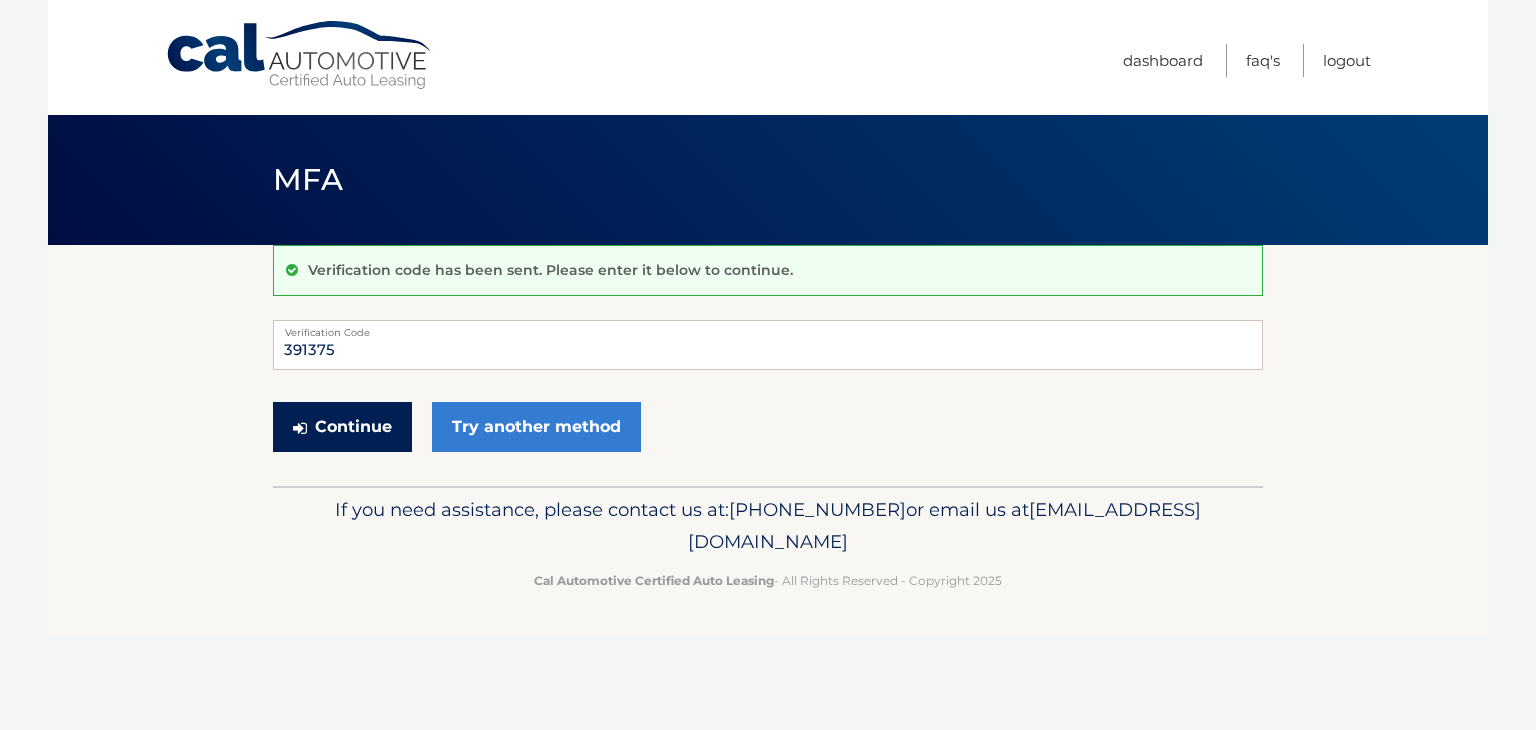 click on "Continue" at bounding box center (342, 427) 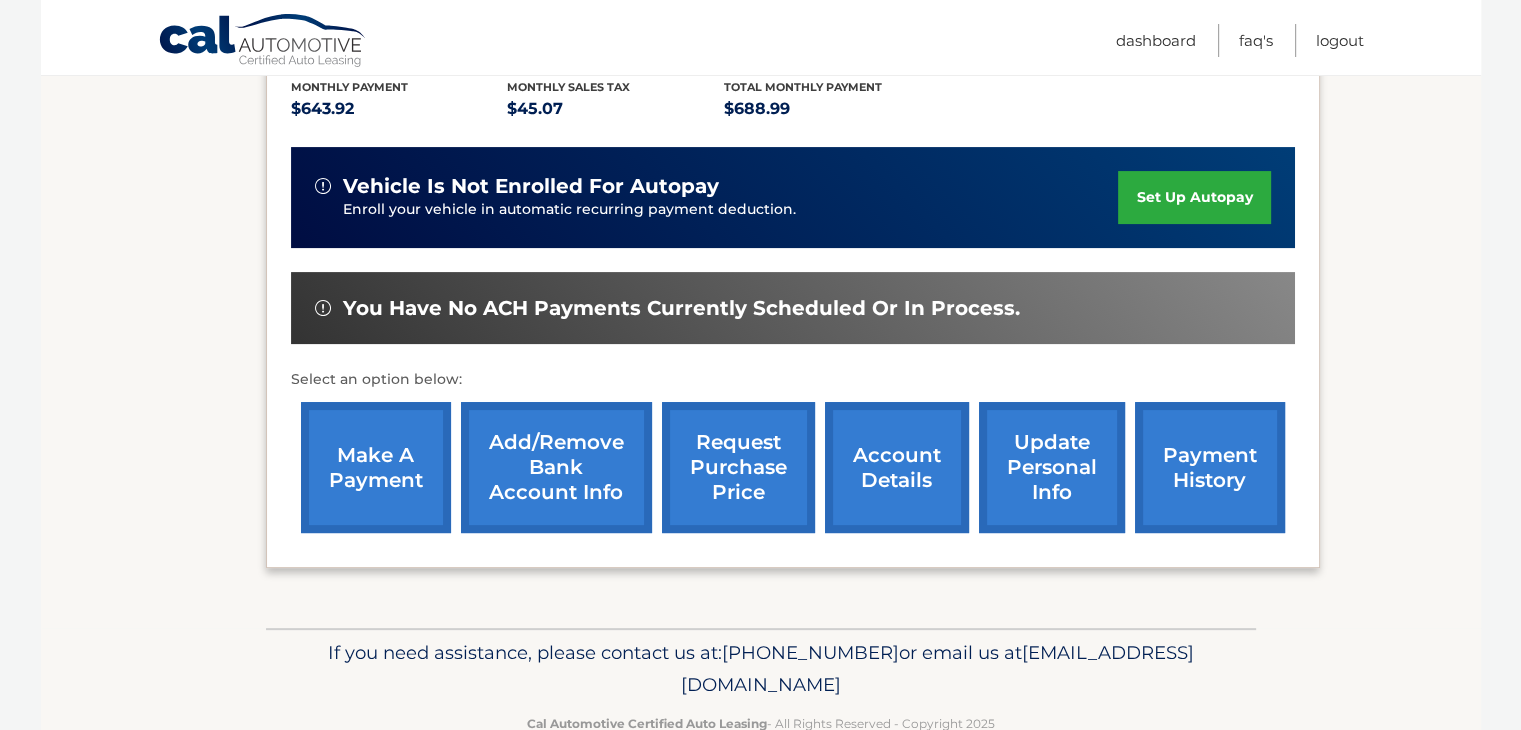 scroll, scrollTop: 480, scrollLeft: 0, axis: vertical 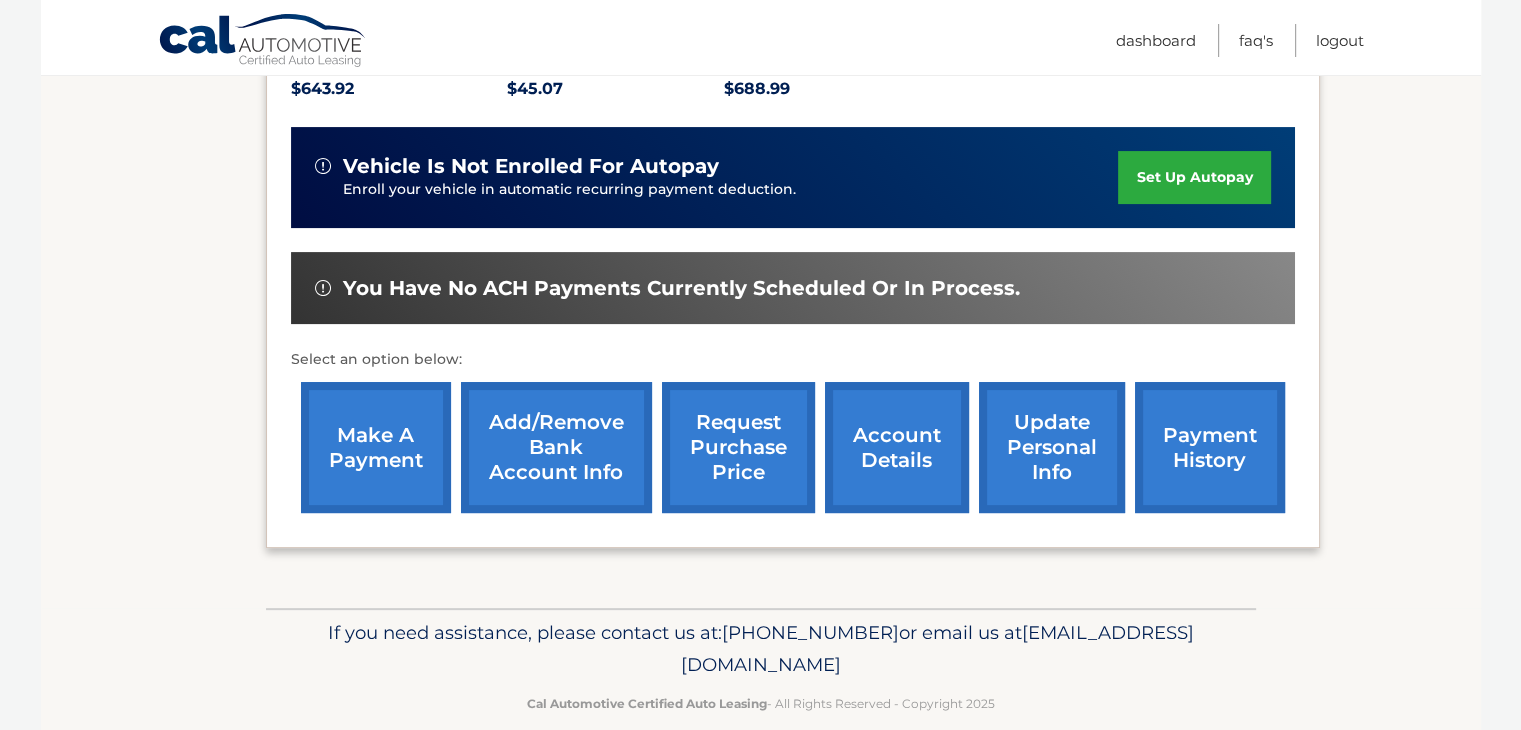 click on "update personal info" at bounding box center (1052, 447) 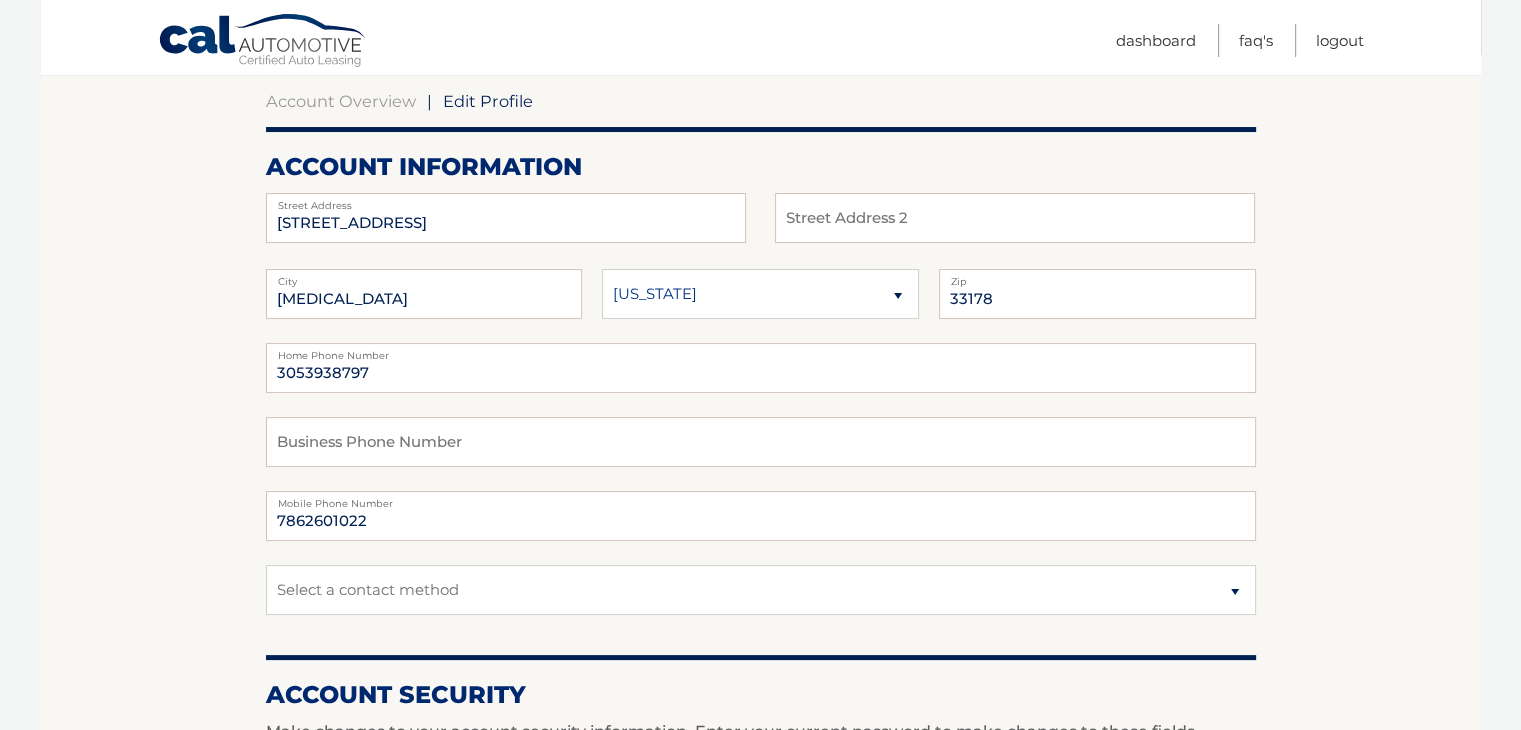 scroll, scrollTop: 200, scrollLeft: 0, axis: vertical 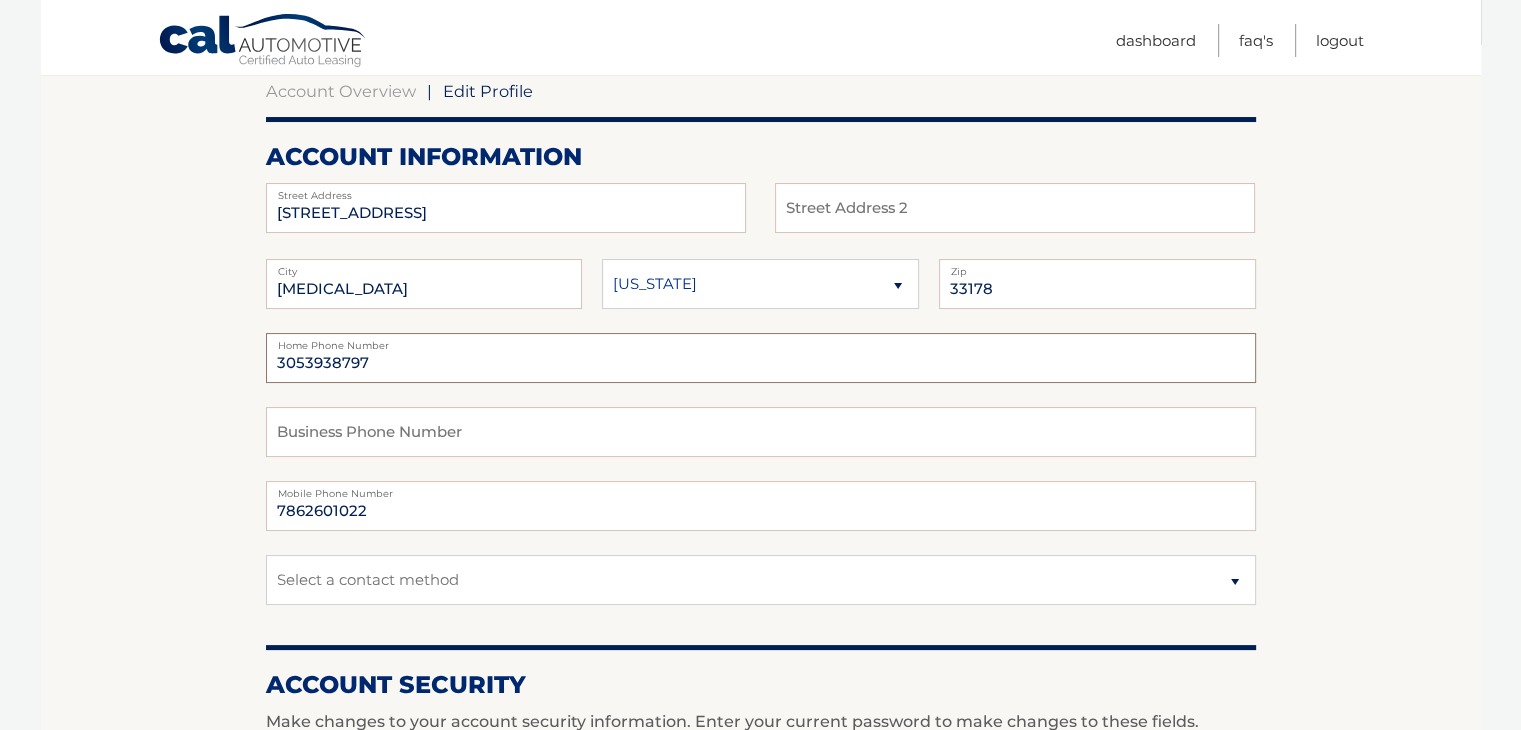 click on "3053938797" at bounding box center (761, 358) 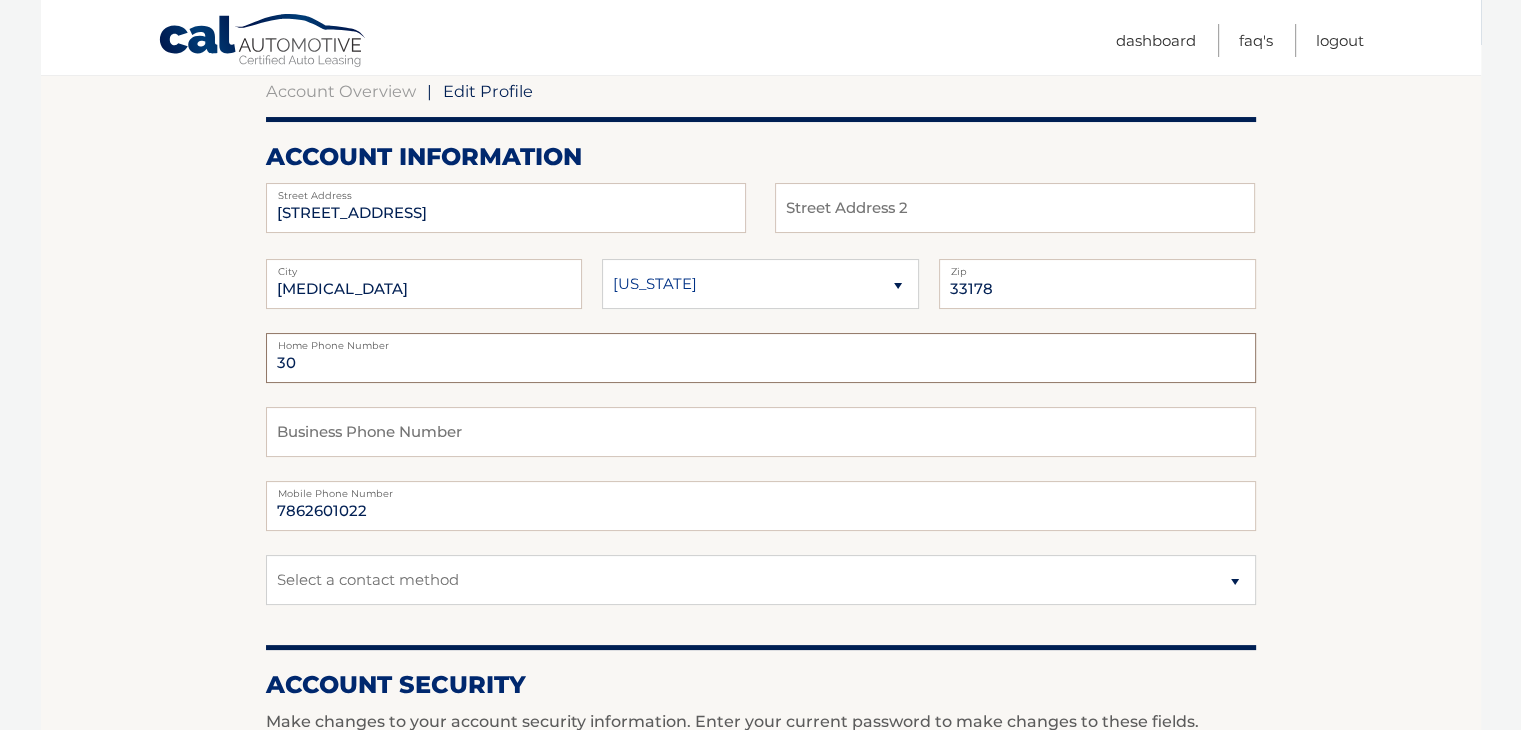 type on "3" 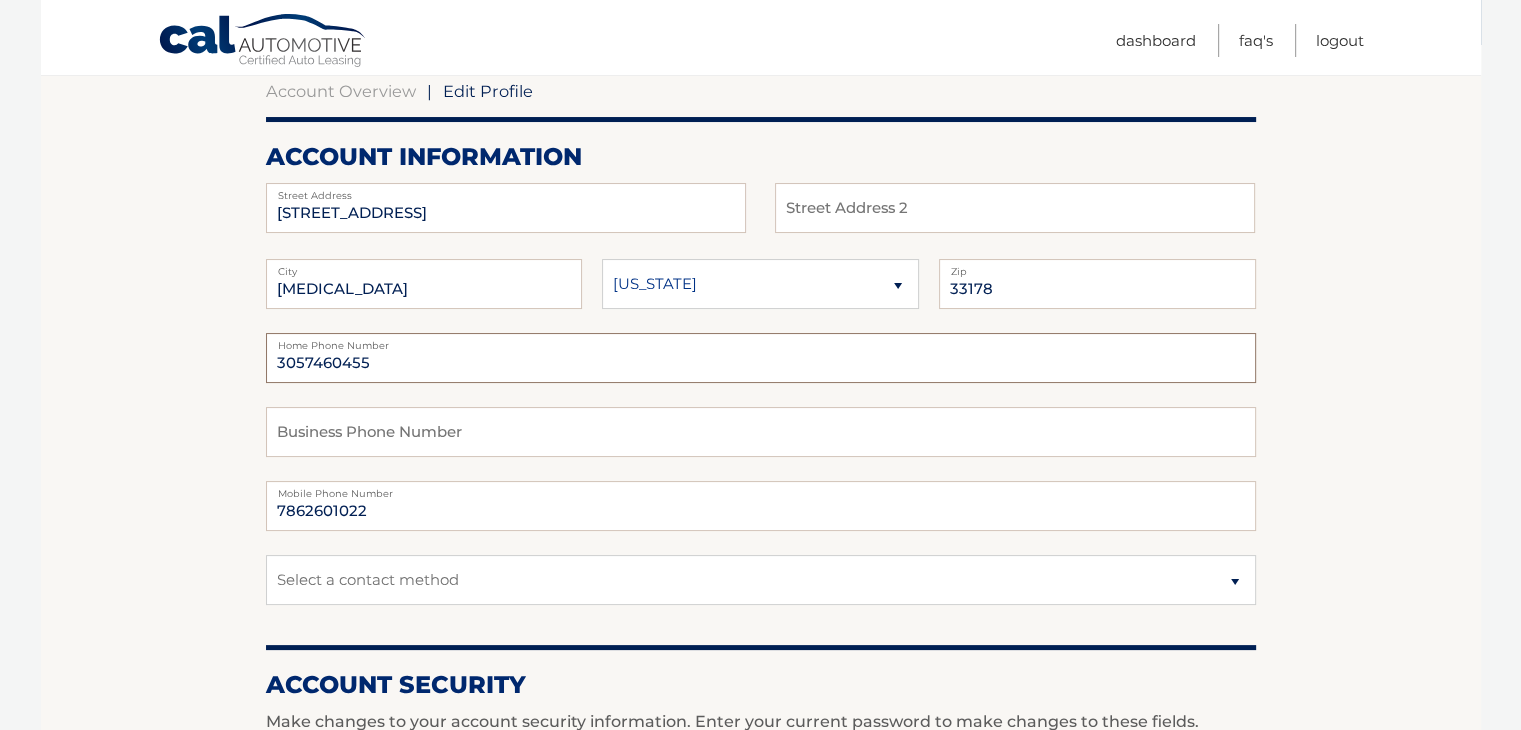 type on "3057460455" 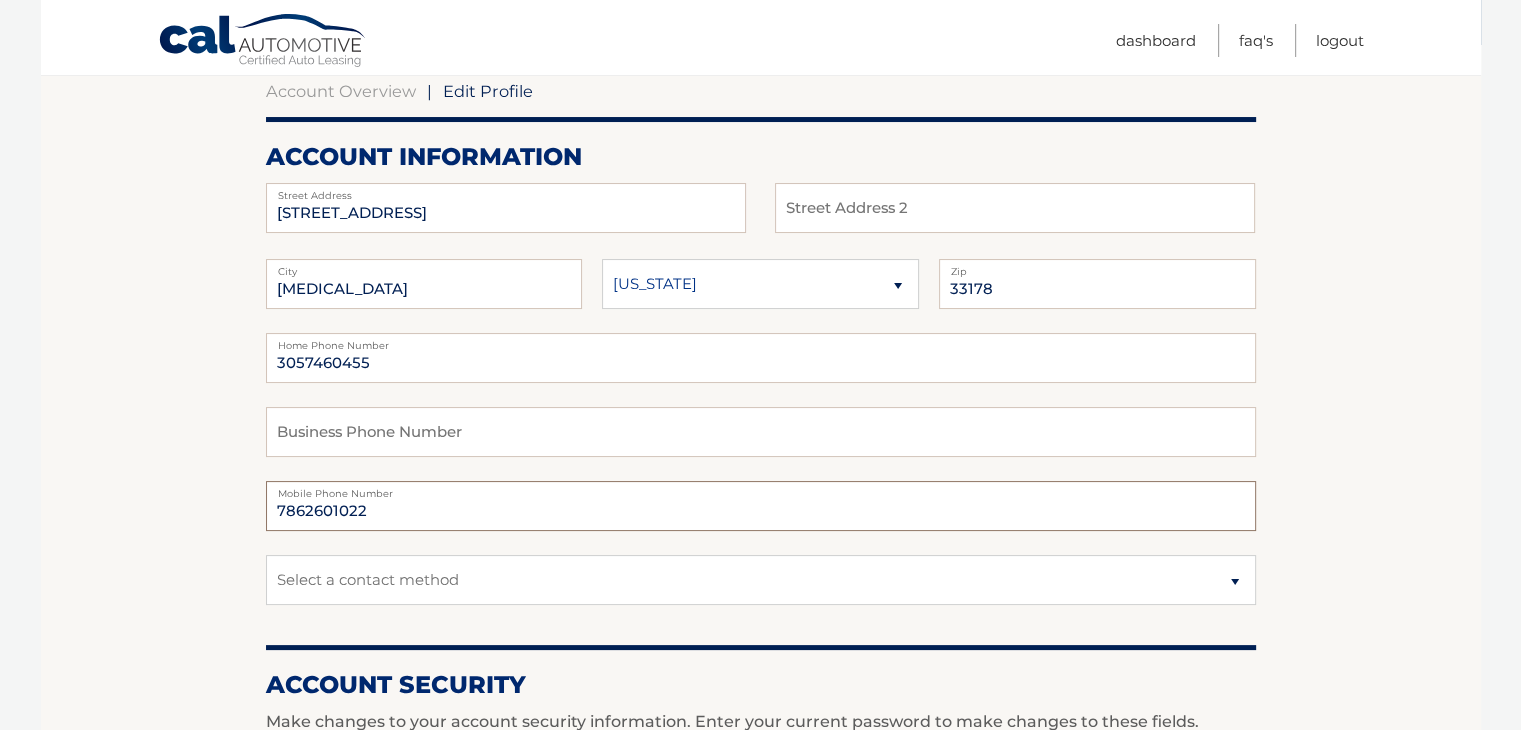 click on "7862601022" at bounding box center [761, 506] 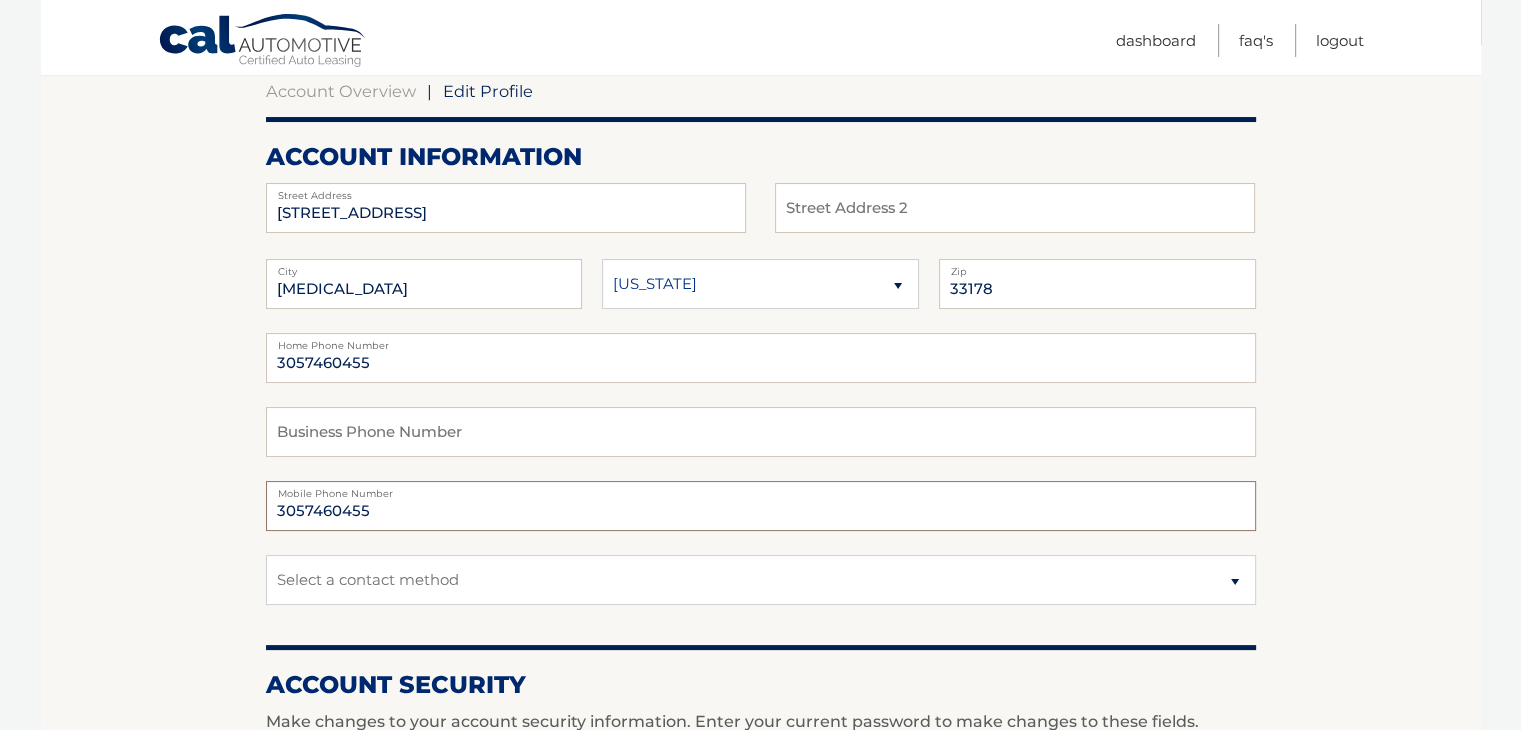 type on "3057460455" 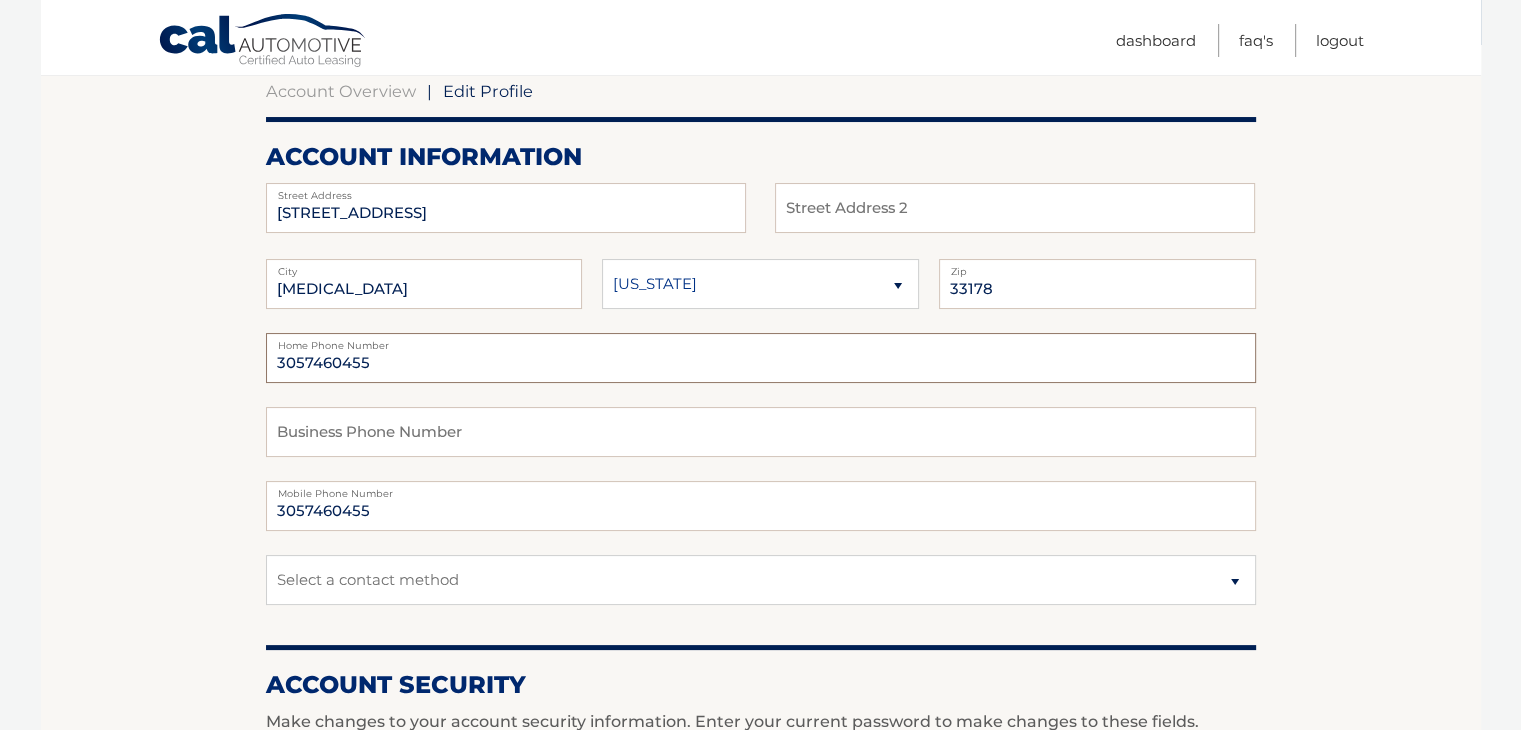 click on "3057460455" at bounding box center (761, 358) 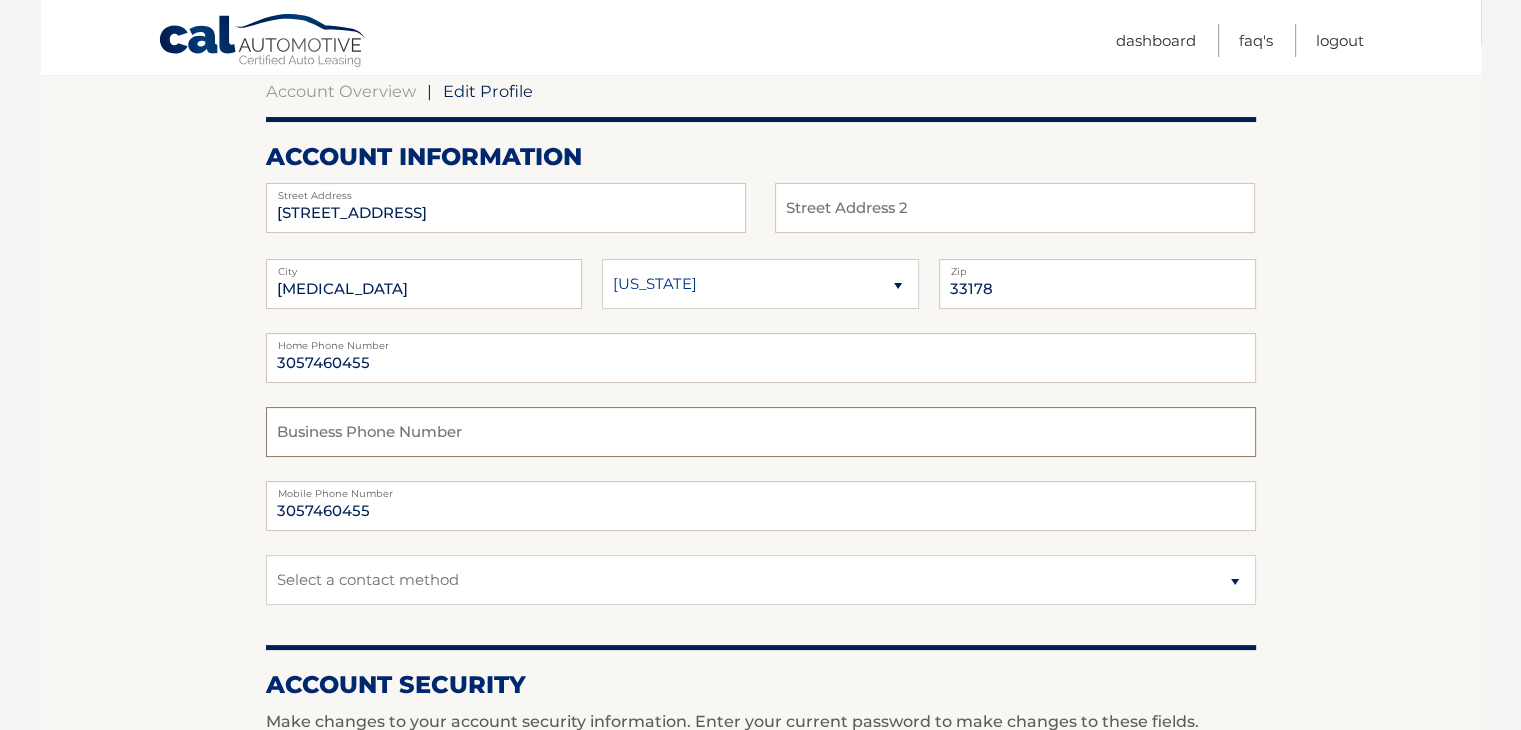 click at bounding box center [761, 432] 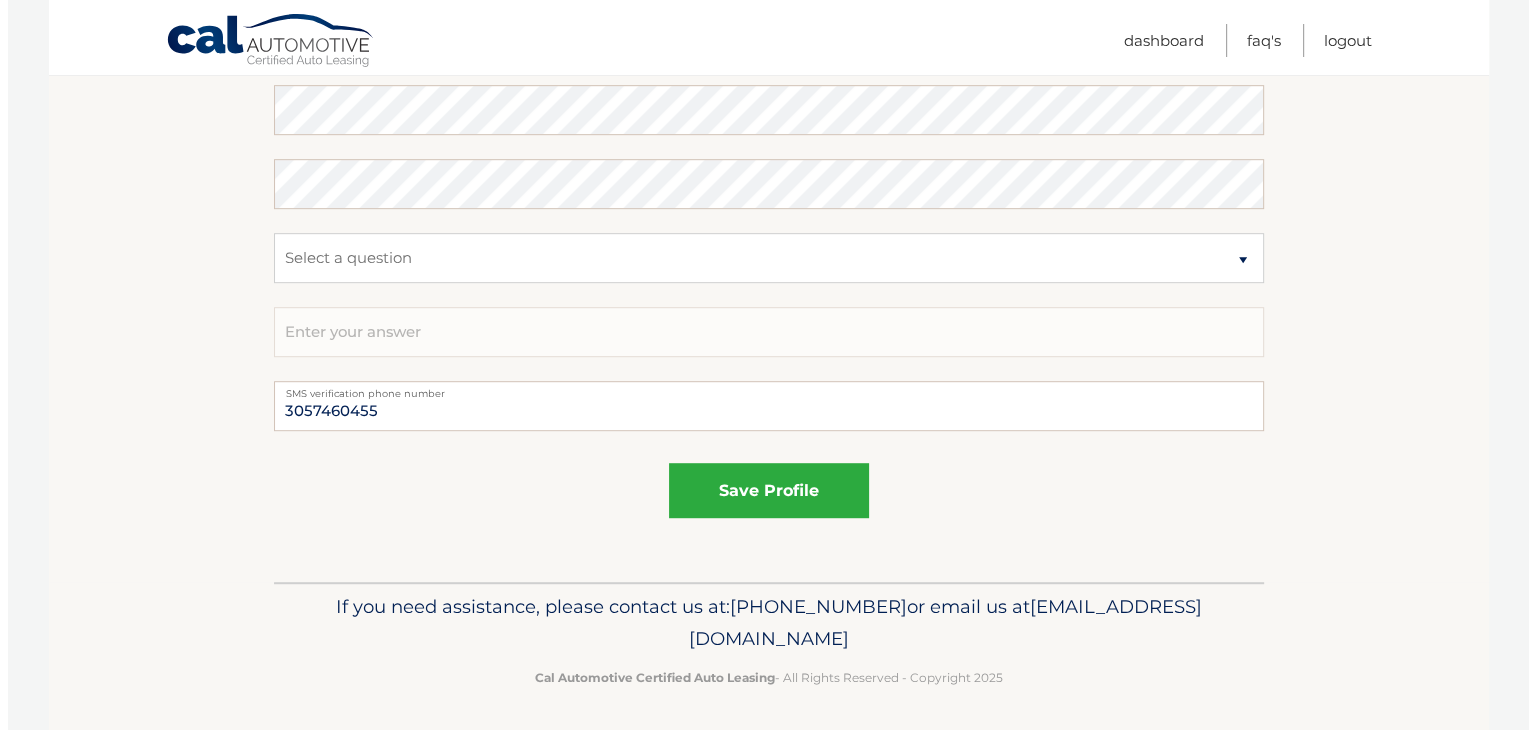 scroll, scrollTop: 1123, scrollLeft: 0, axis: vertical 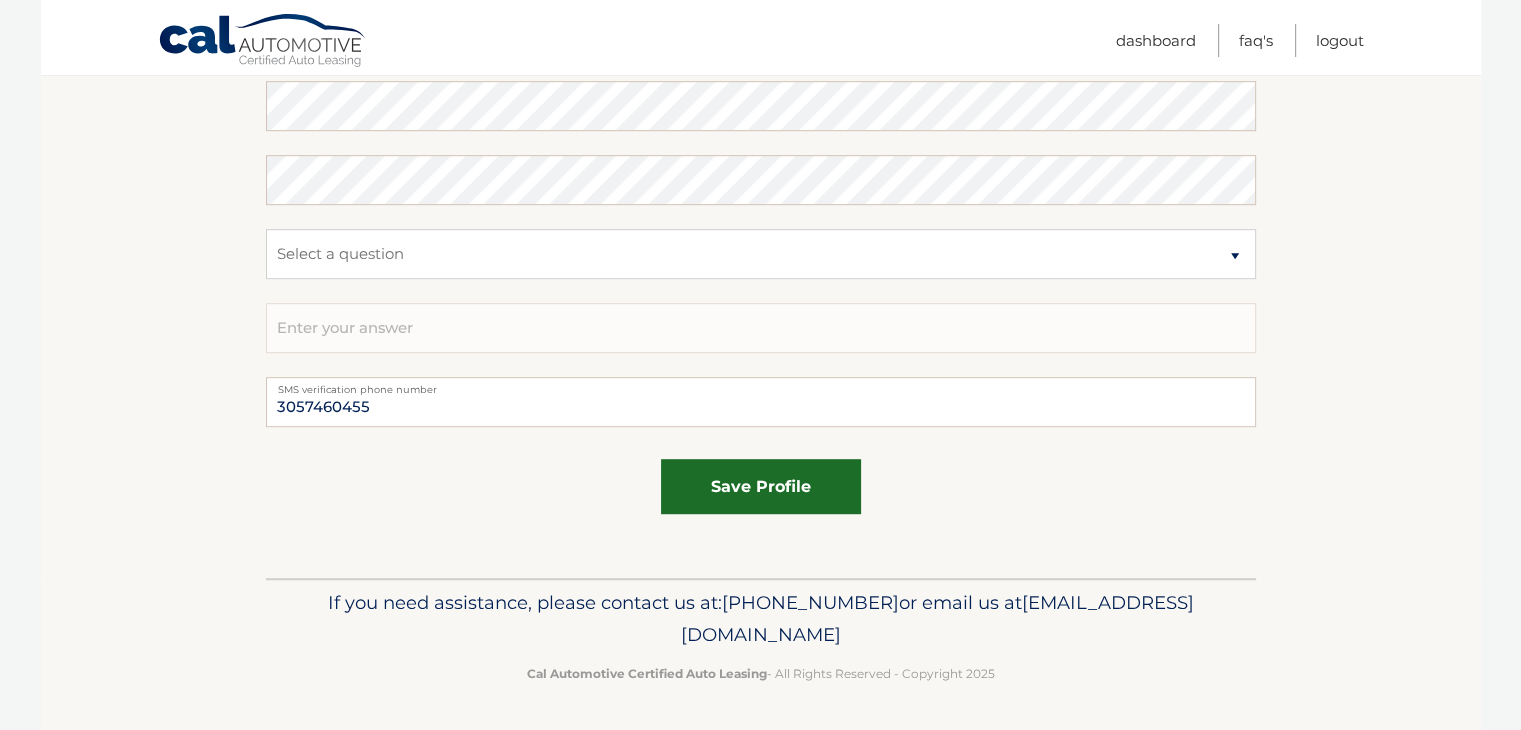 type on "7862601022" 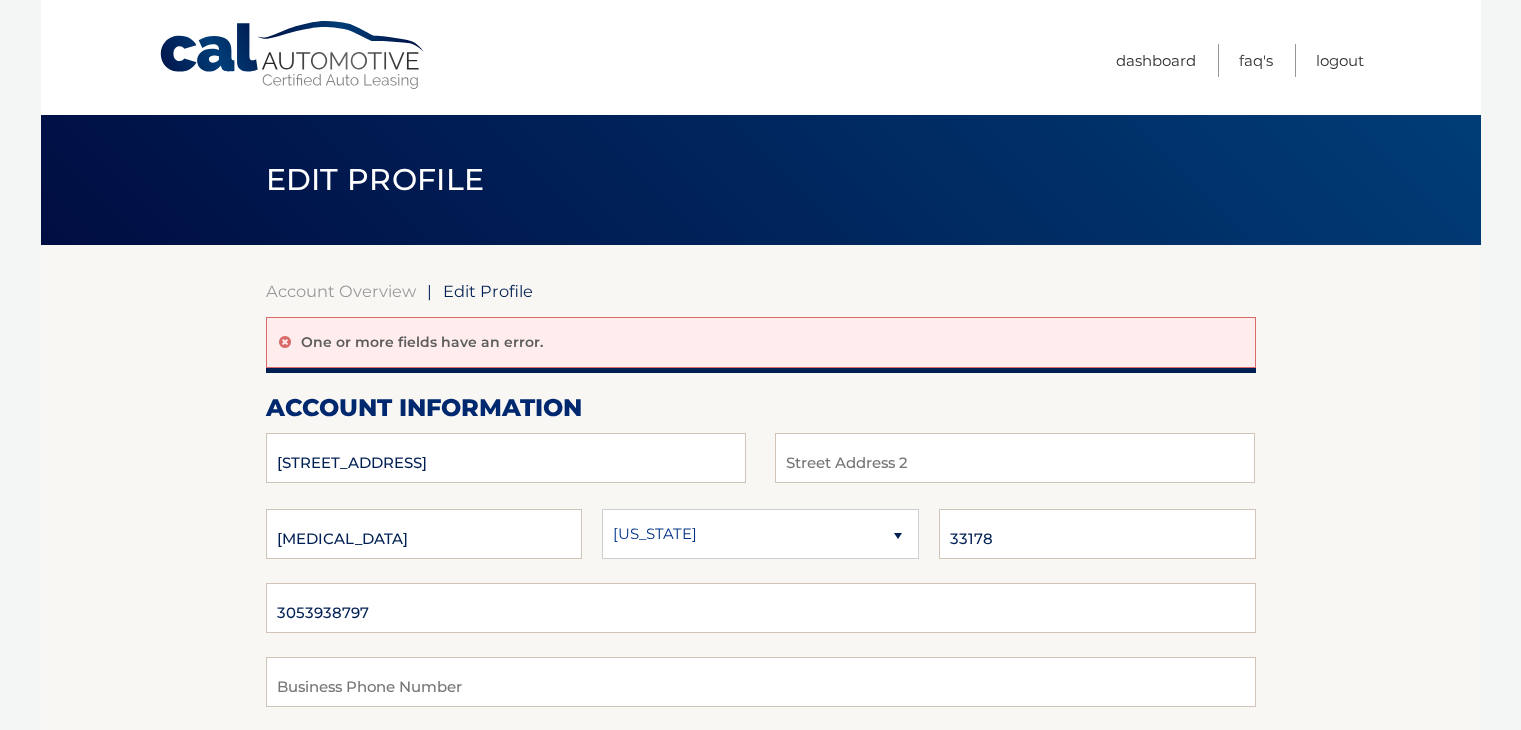 scroll, scrollTop: 0, scrollLeft: 0, axis: both 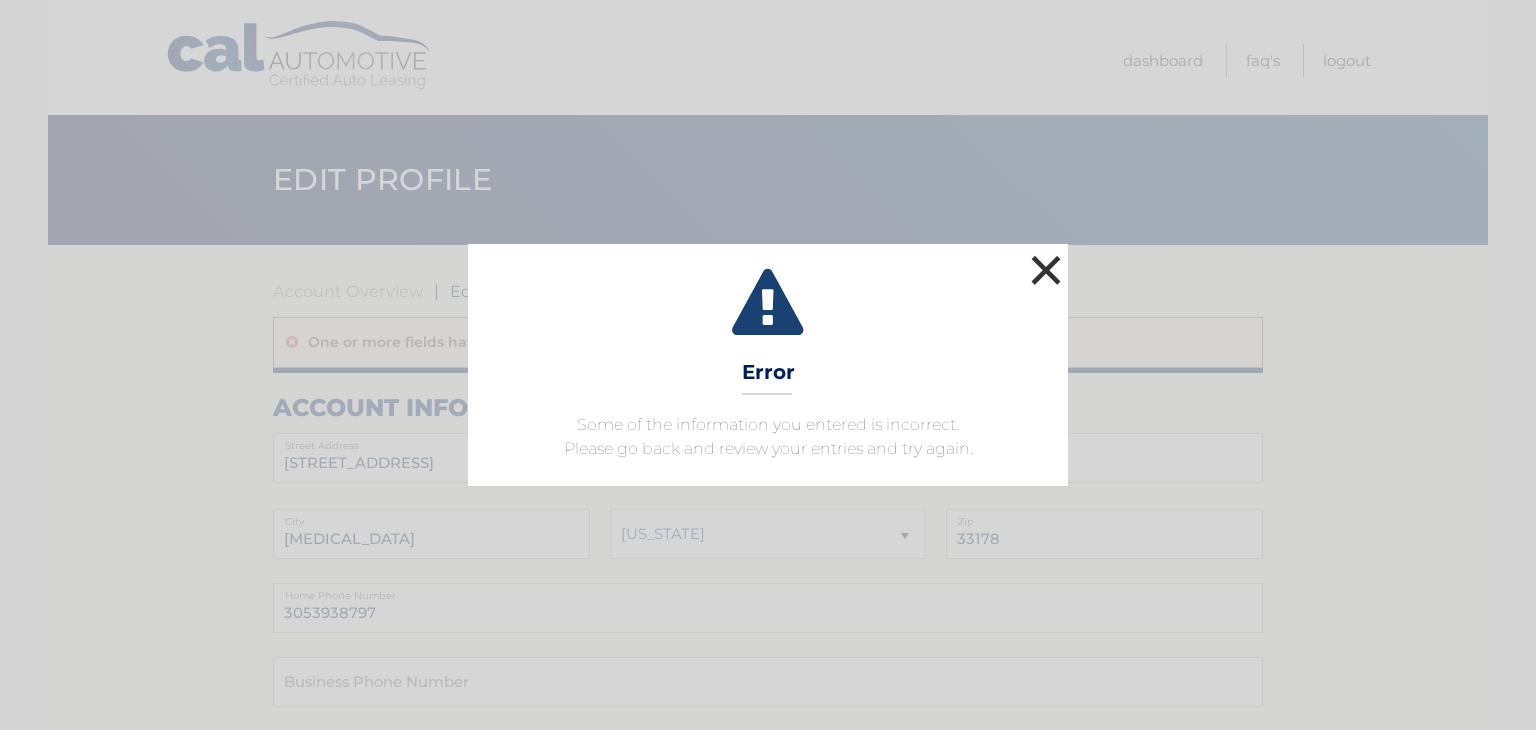 click on "×" at bounding box center (1046, 270) 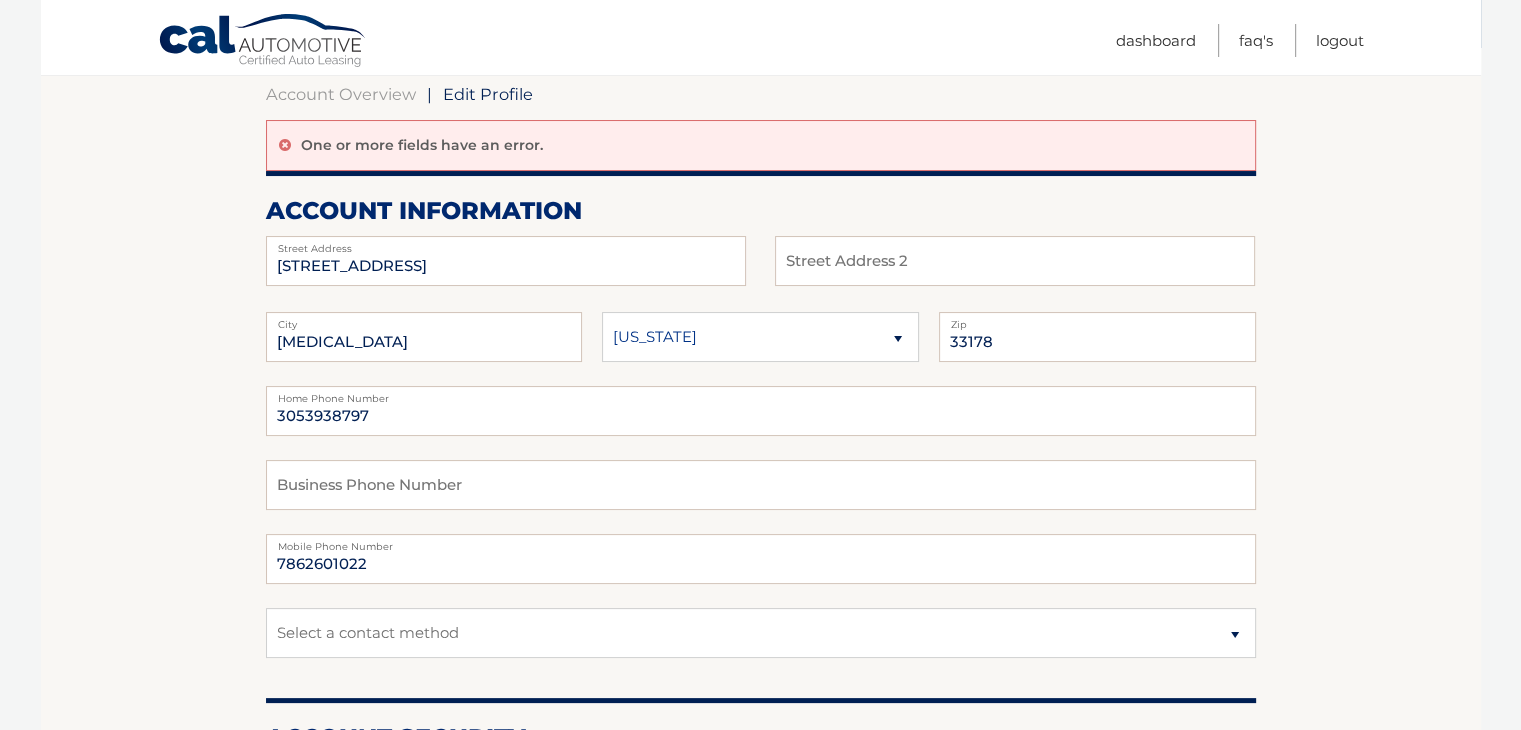 scroll, scrollTop: 200, scrollLeft: 0, axis: vertical 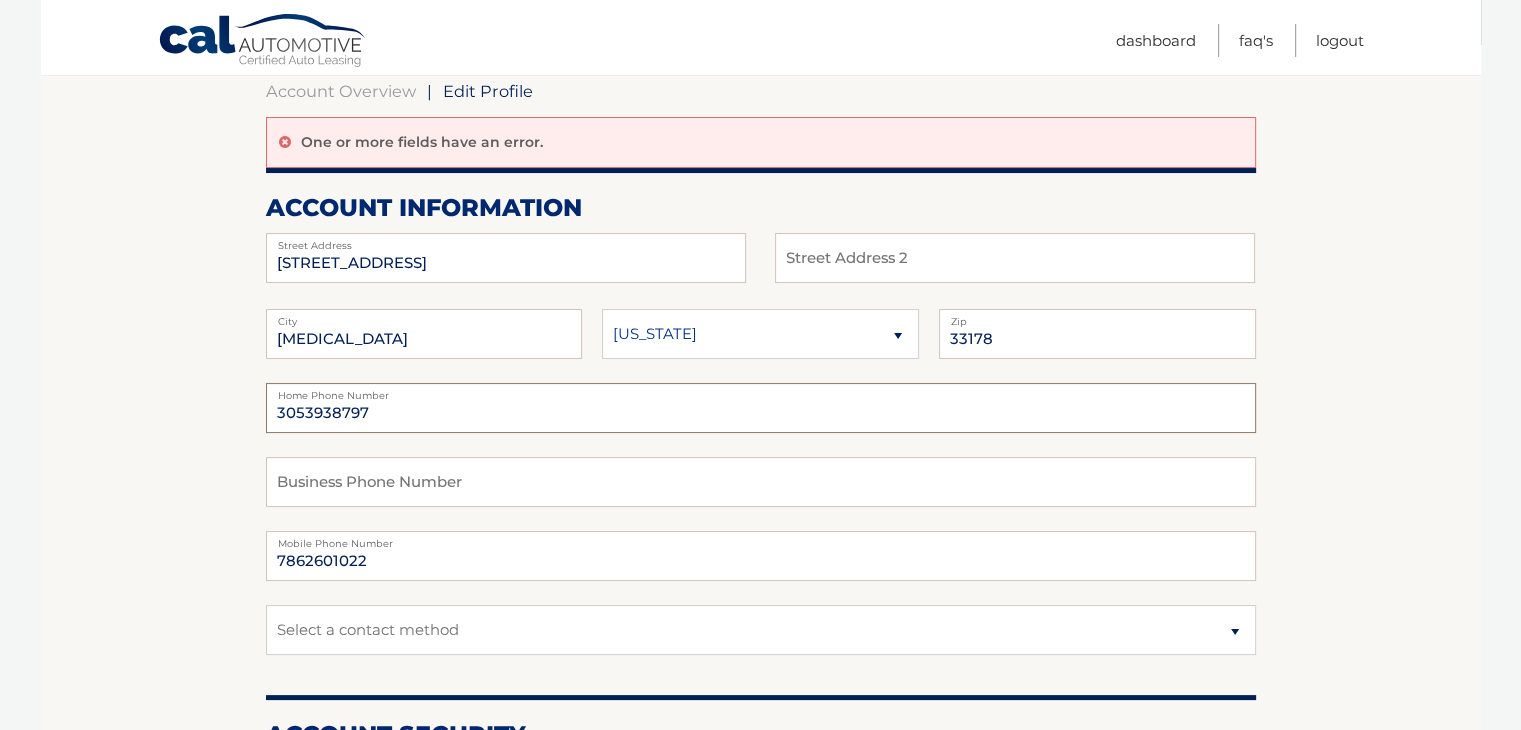 click on "3053938797" at bounding box center [761, 408] 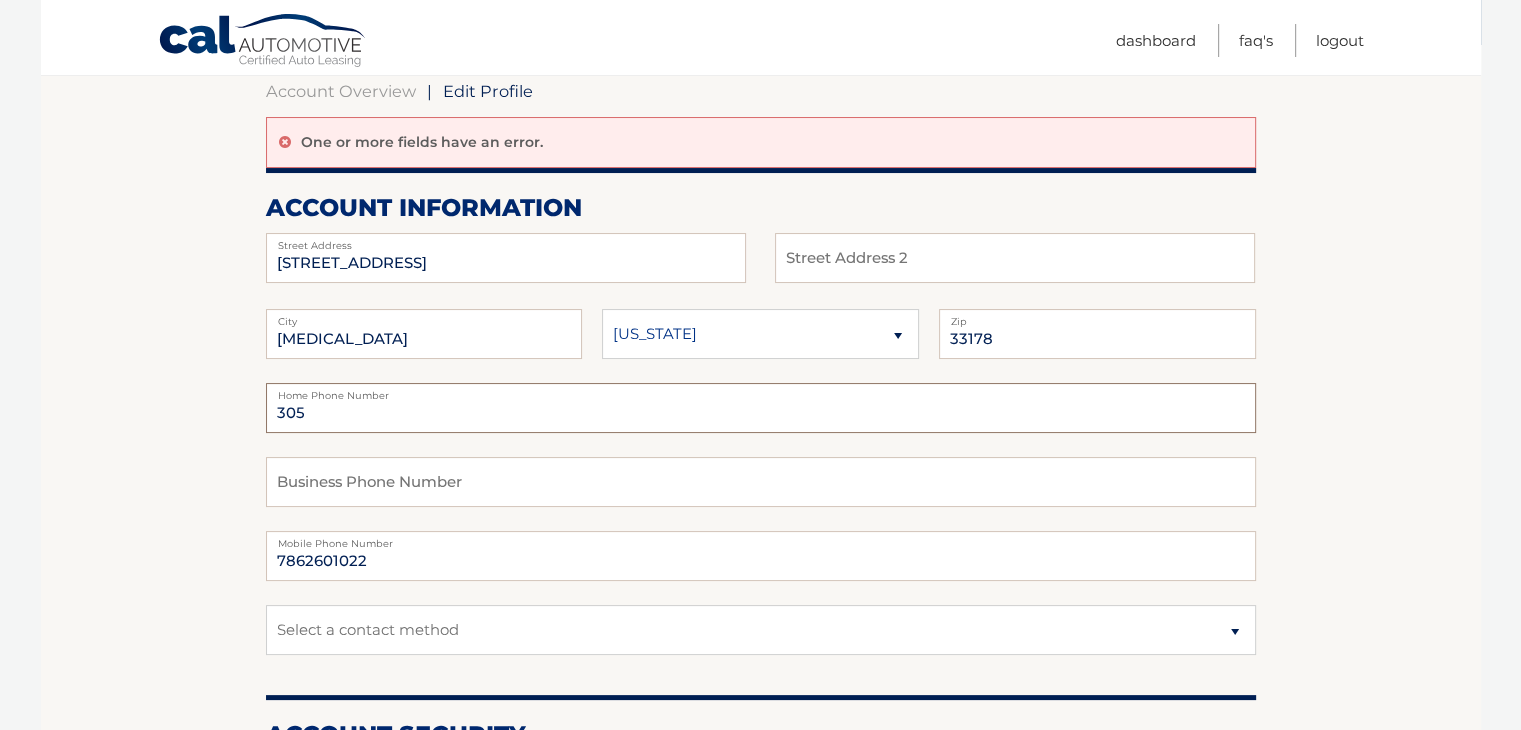 type on "3057460455" 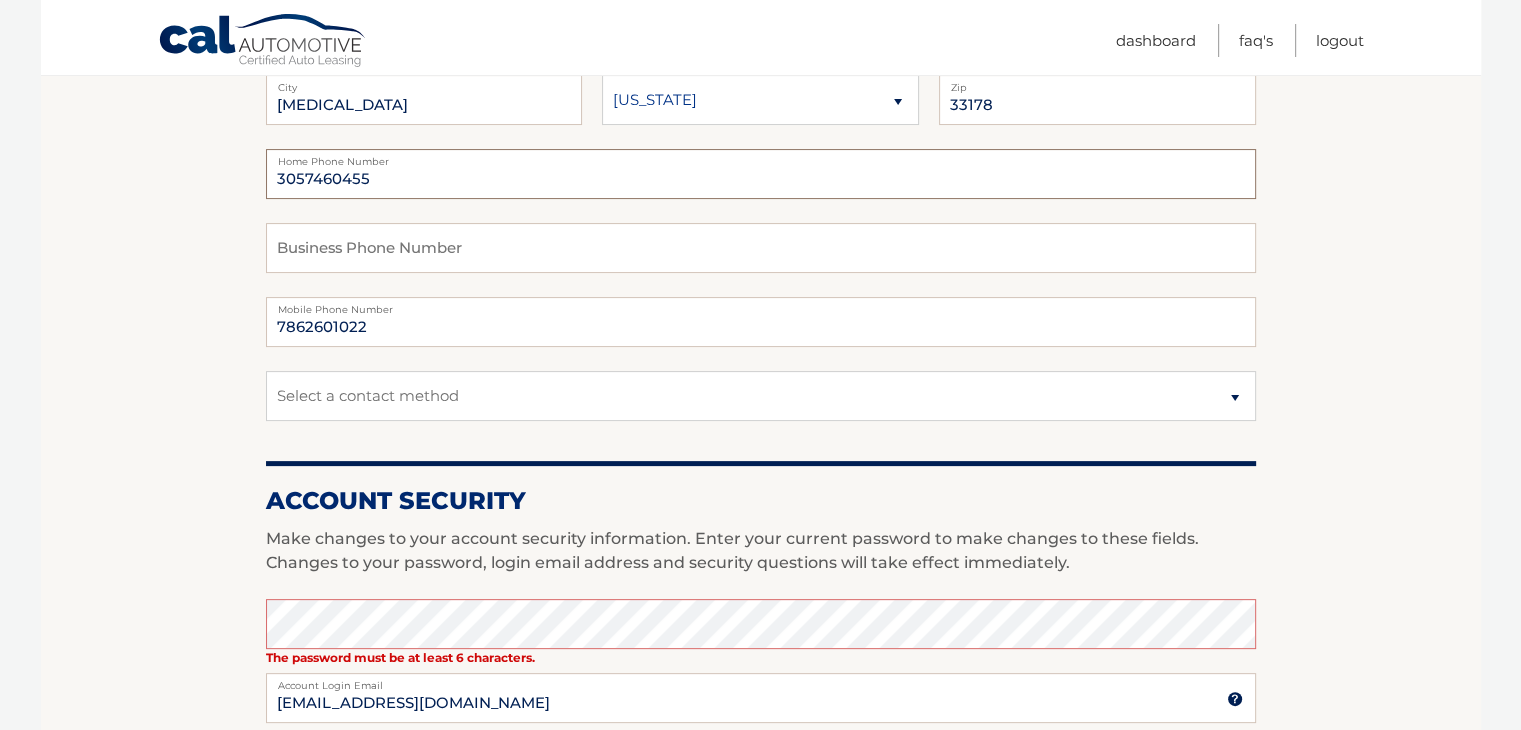 scroll, scrollTop: 400, scrollLeft: 0, axis: vertical 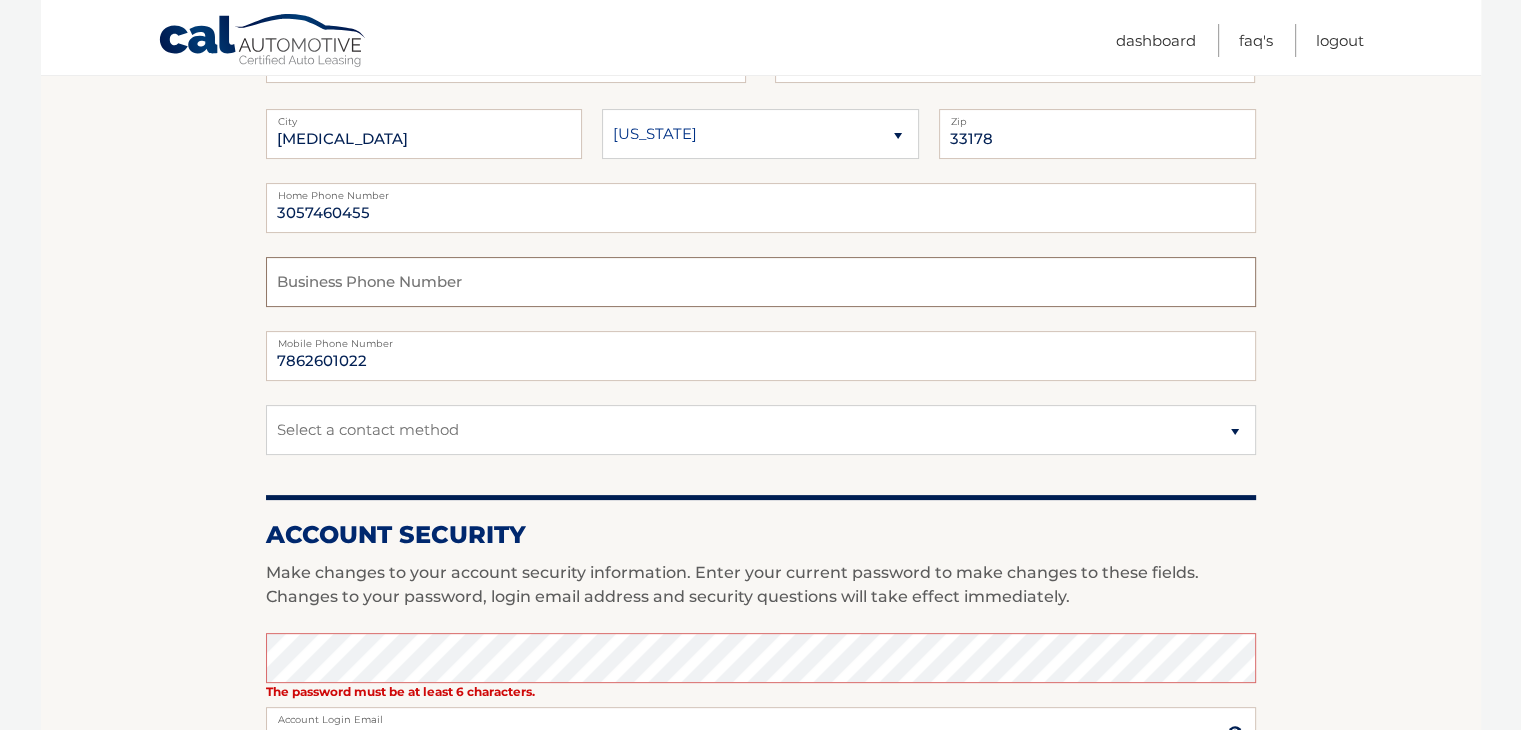 click at bounding box center (761, 282) 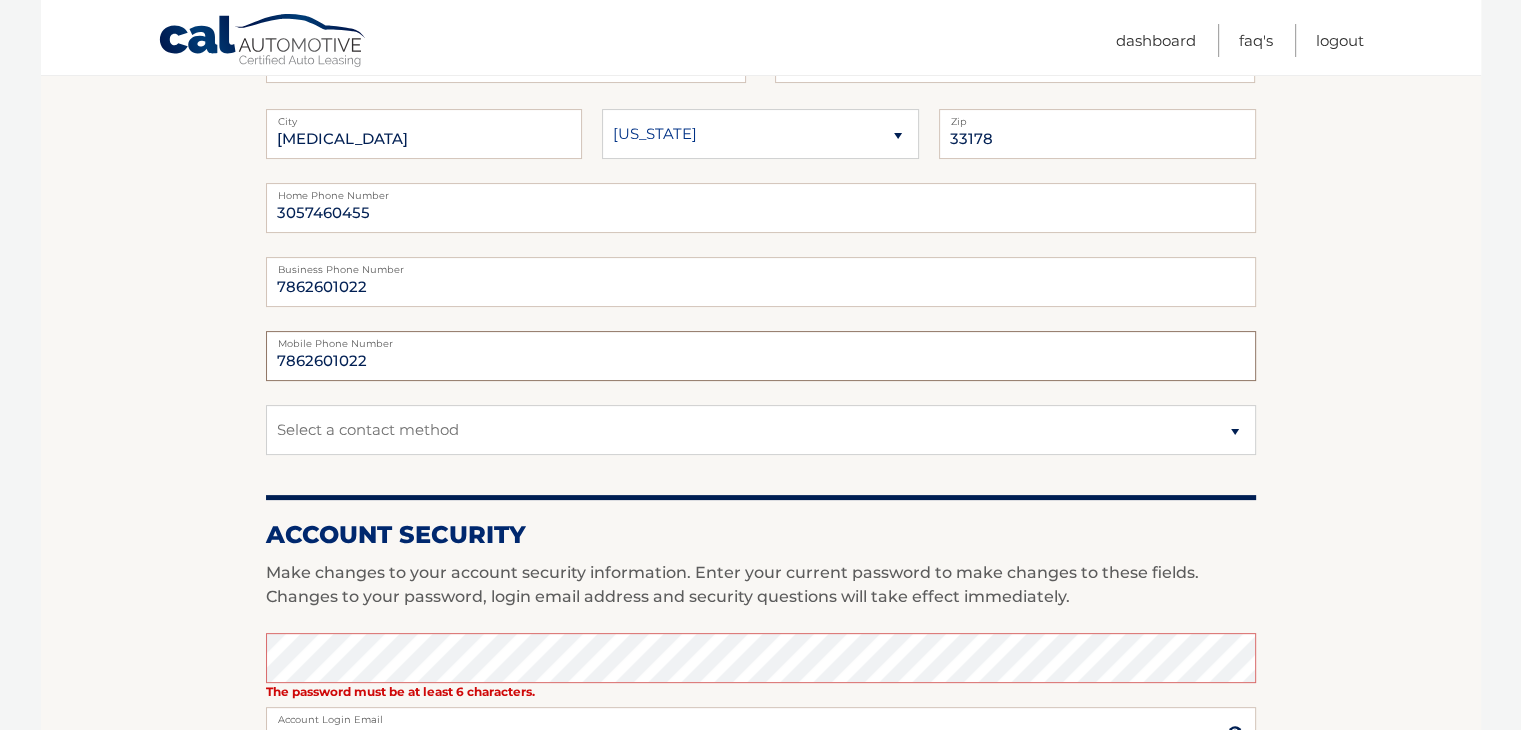 click on "7862601022" at bounding box center (761, 356) 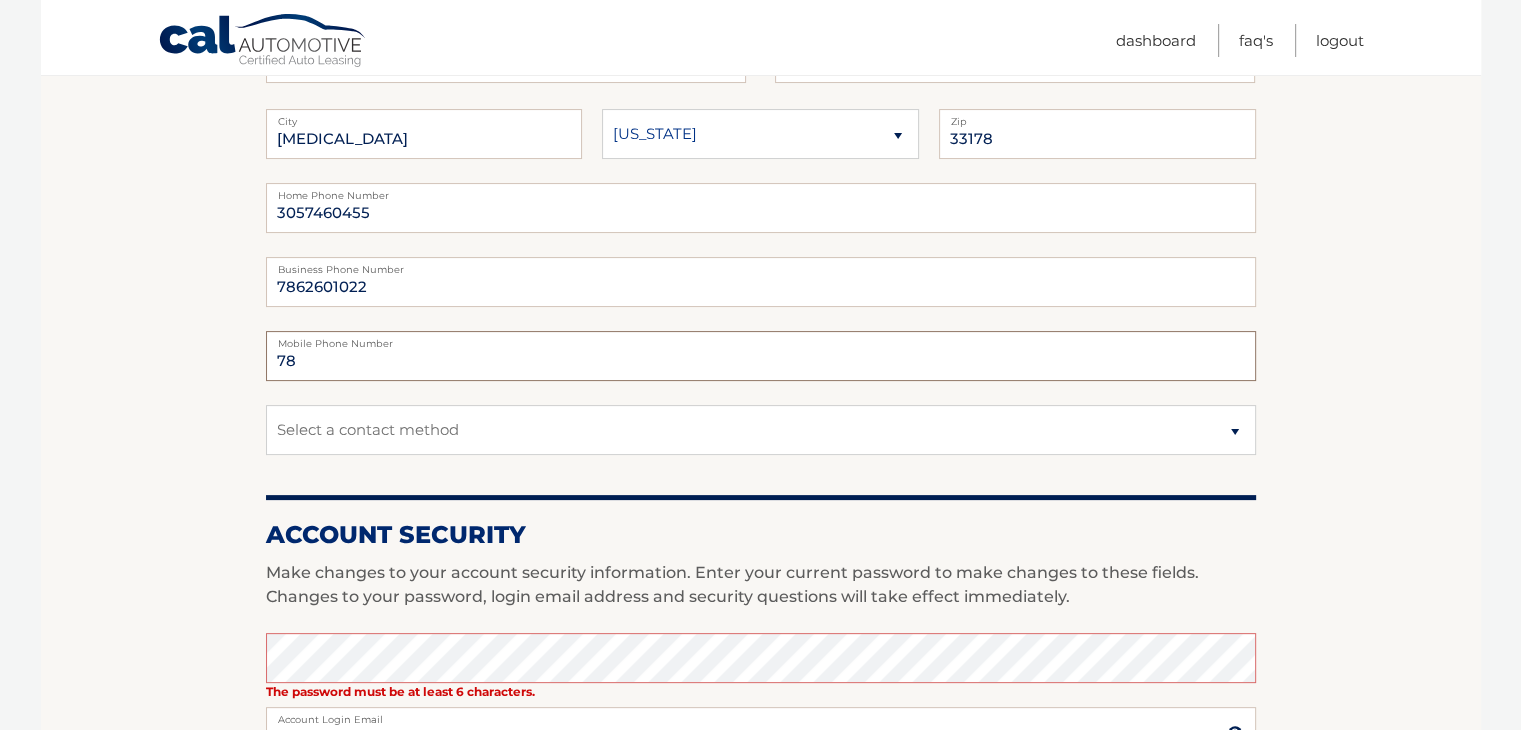 type on "7" 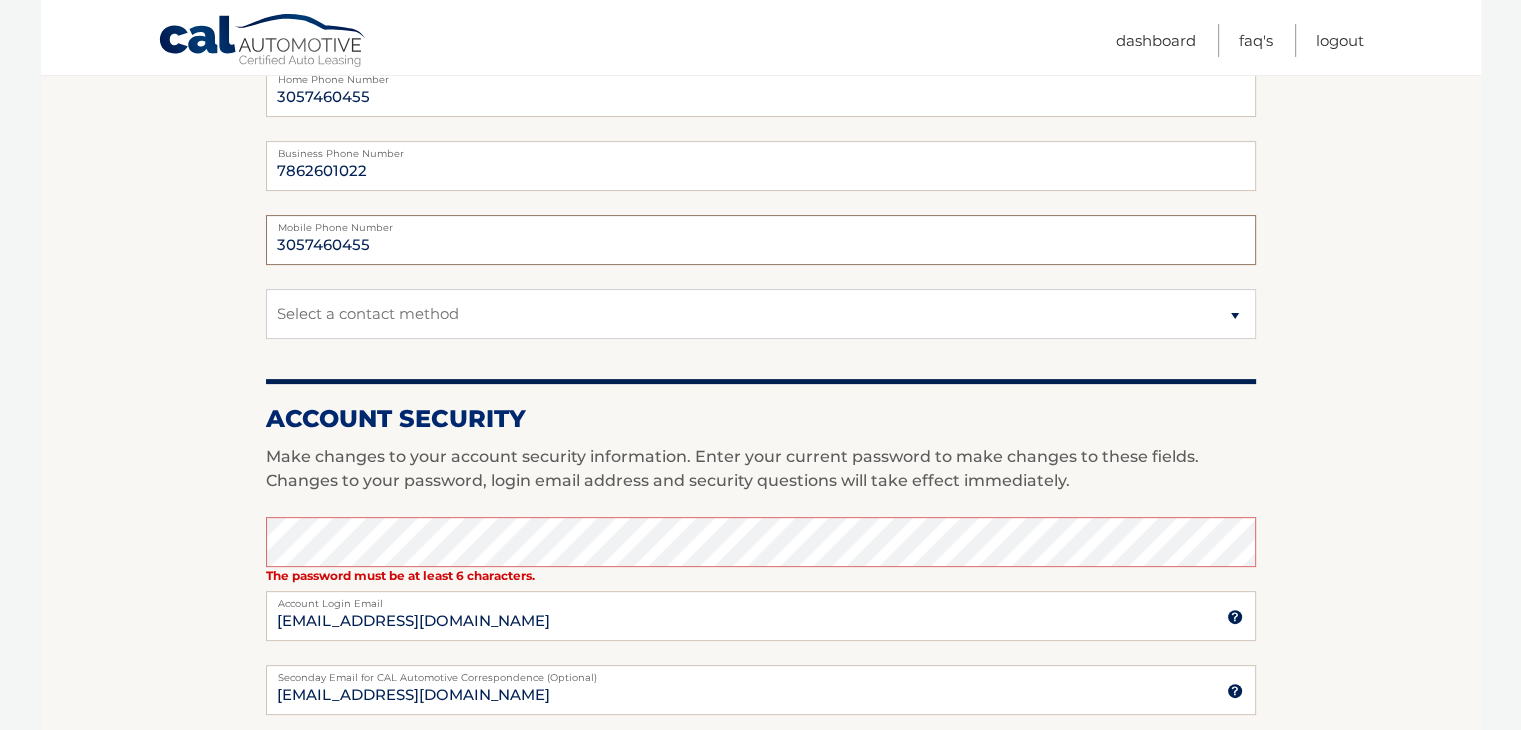 scroll, scrollTop: 600, scrollLeft: 0, axis: vertical 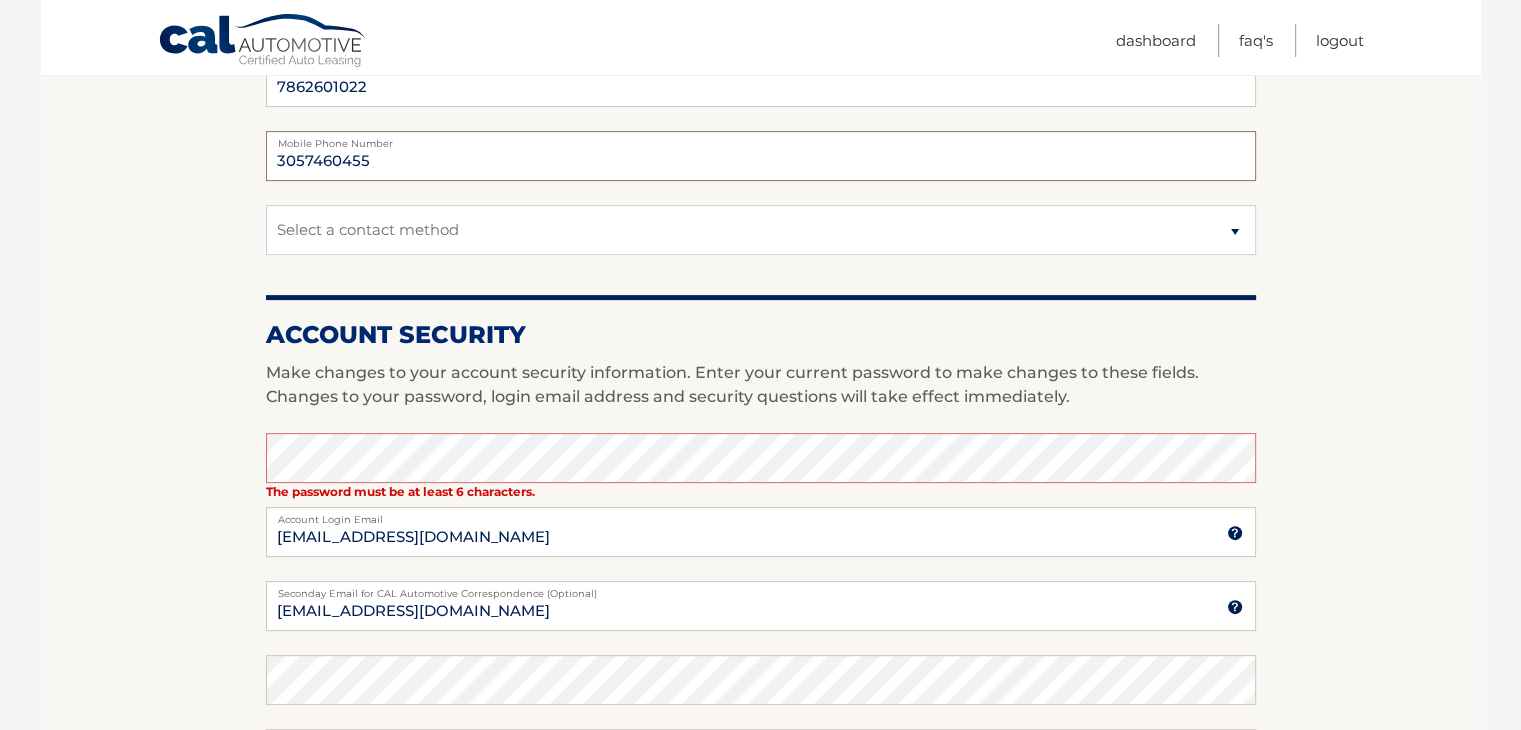 type on "3057460455" 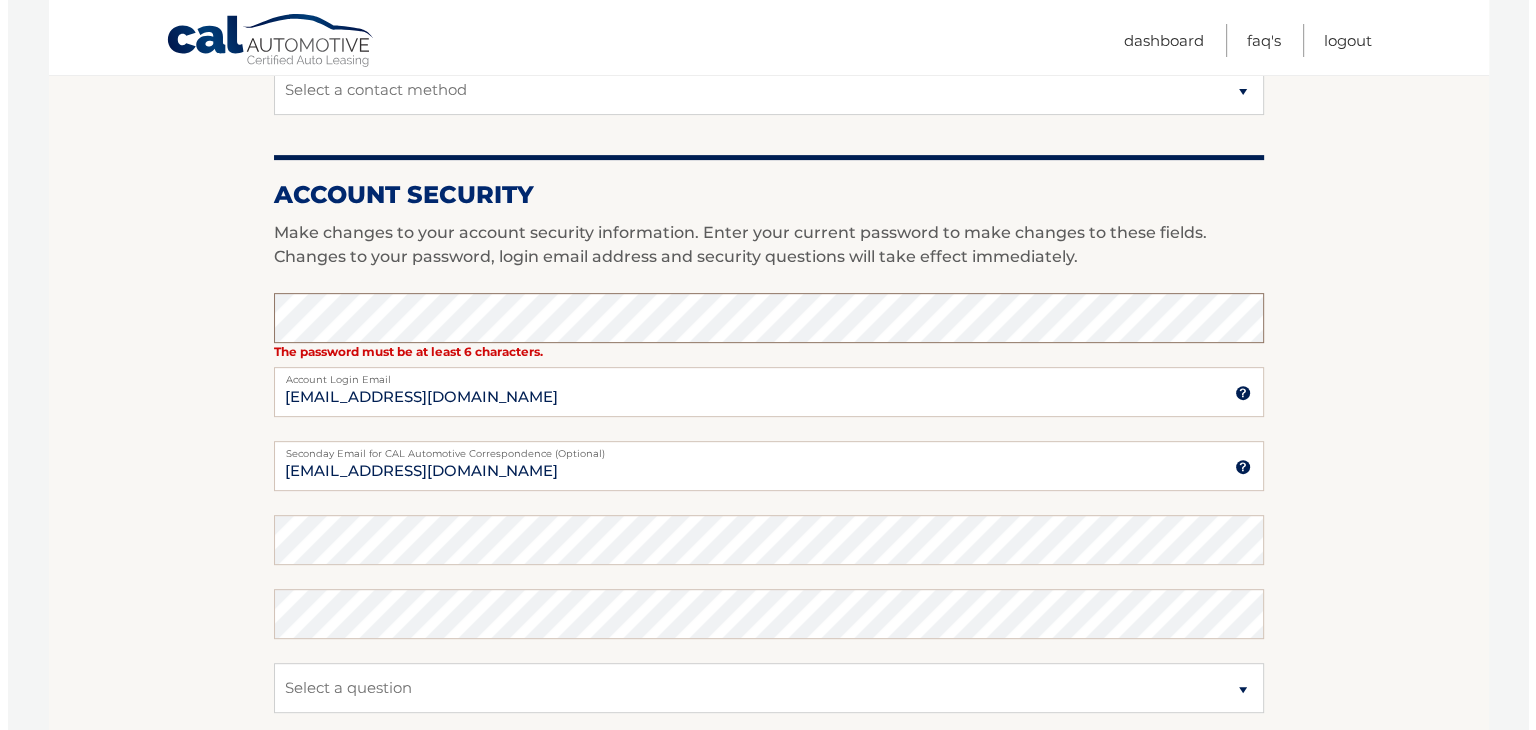 scroll, scrollTop: 1100, scrollLeft: 0, axis: vertical 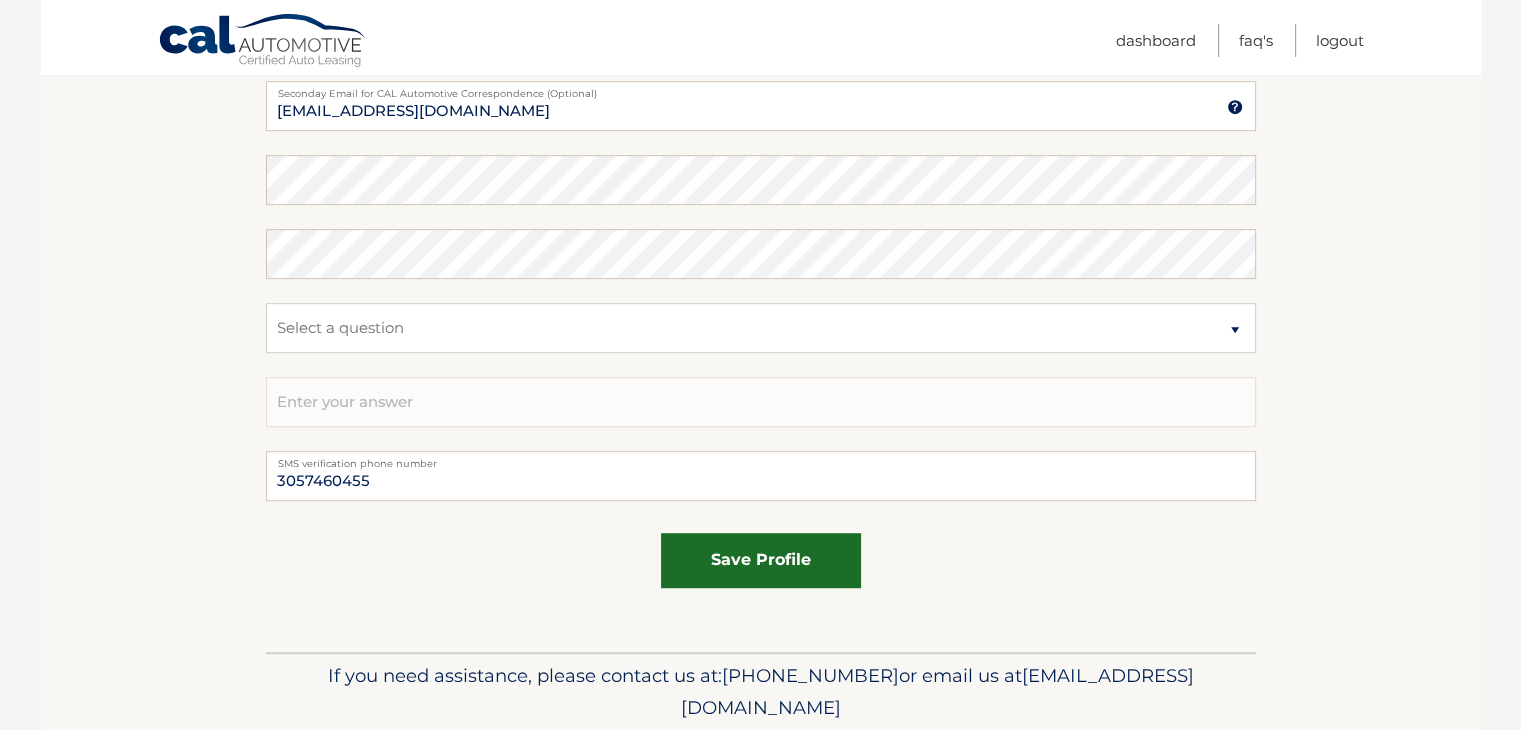 click on "save profile" at bounding box center (761, 560) 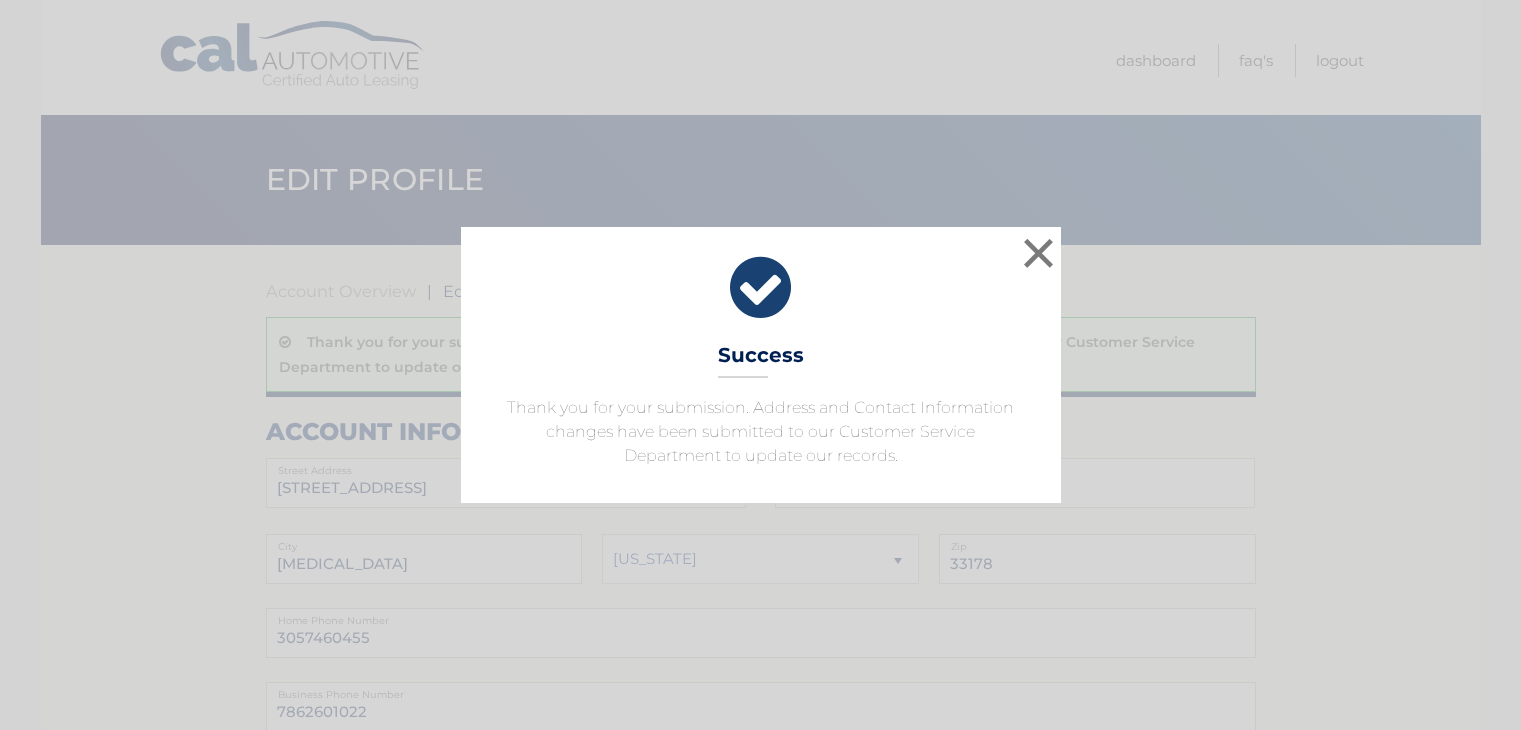 scroll, scrollTop: 0, scrollLeft: 0, axis: both 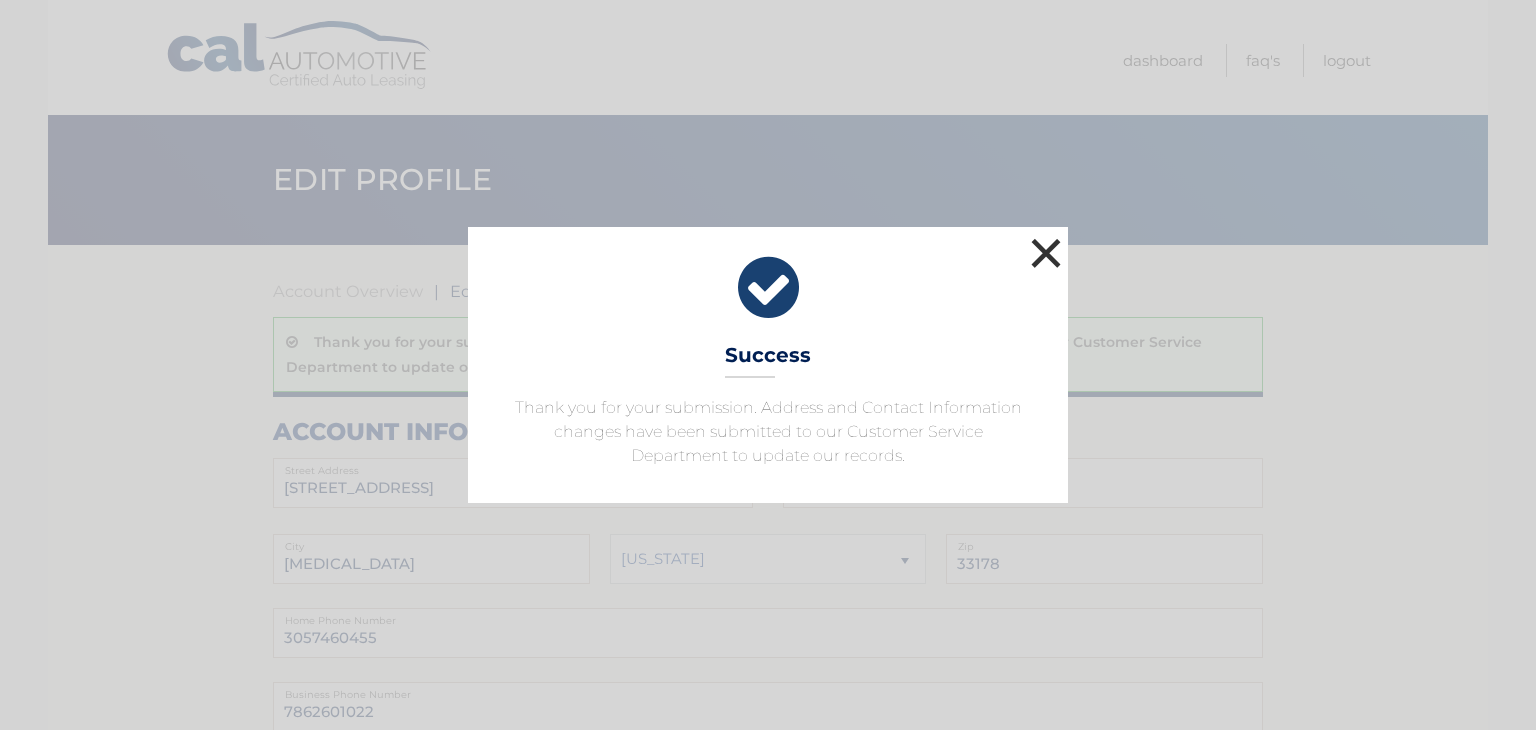 click on "×" at bounding box center (1046, 253) 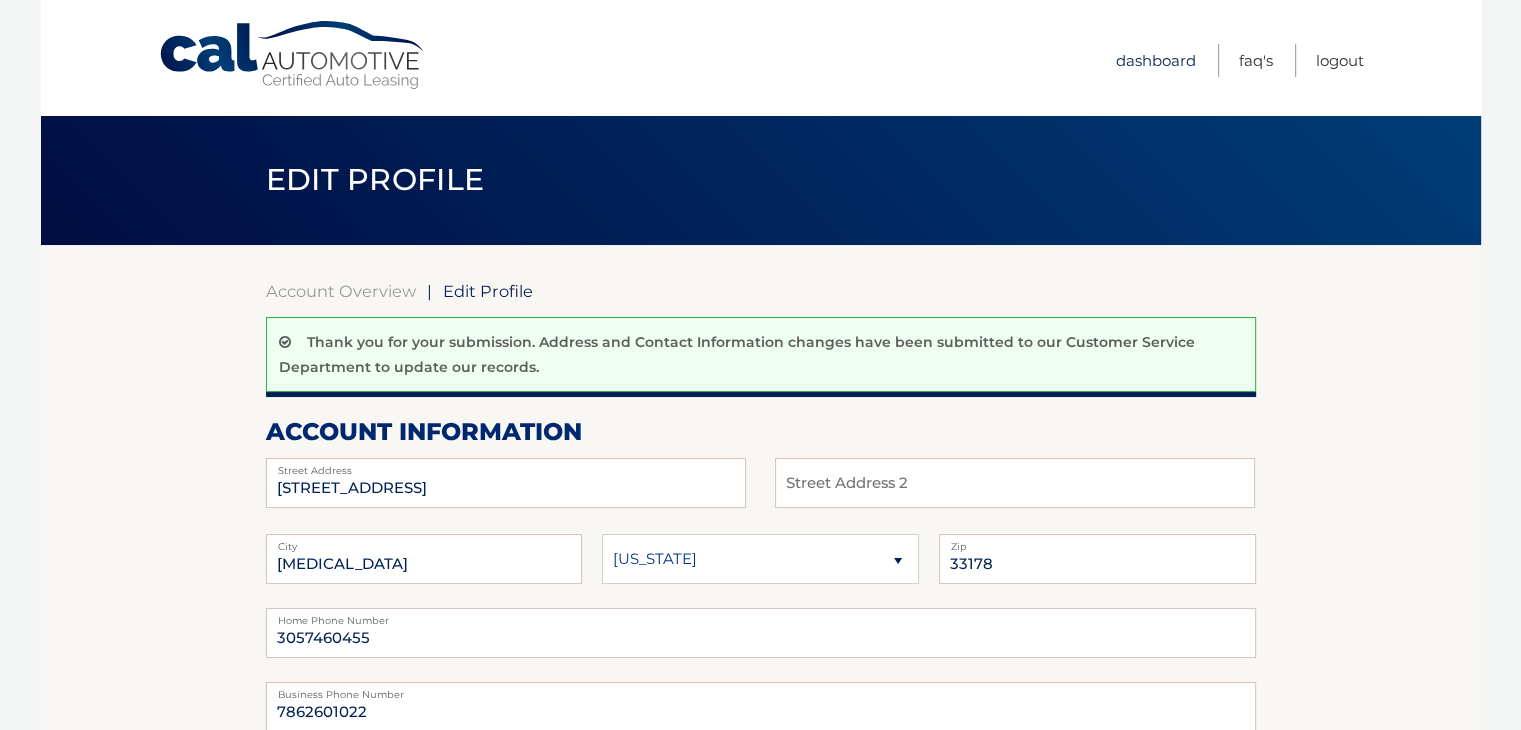 click on "Dashboard" at bounding box center [1156, 60] 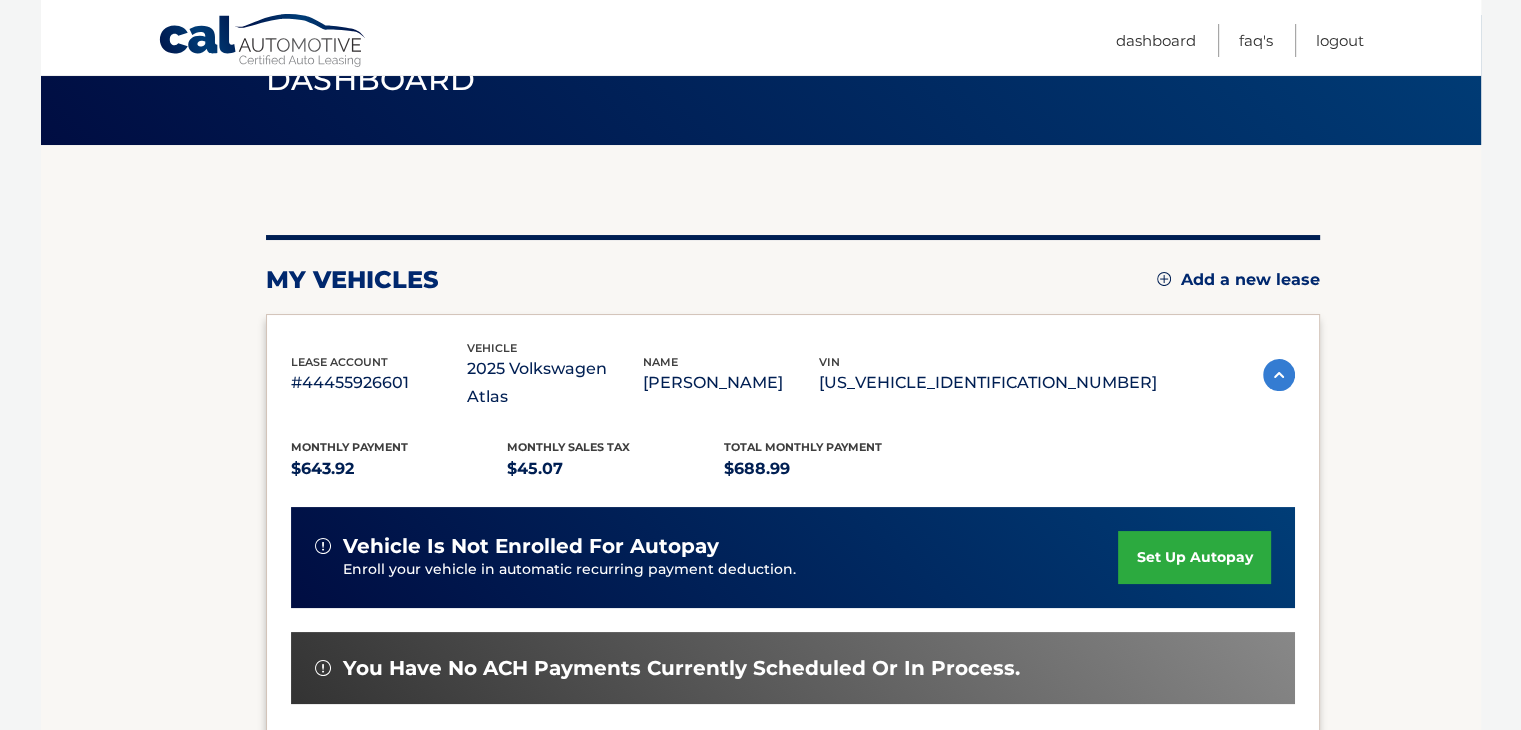 scroll, scrollTop: 200, scrollLeft: 0, axis: vertical 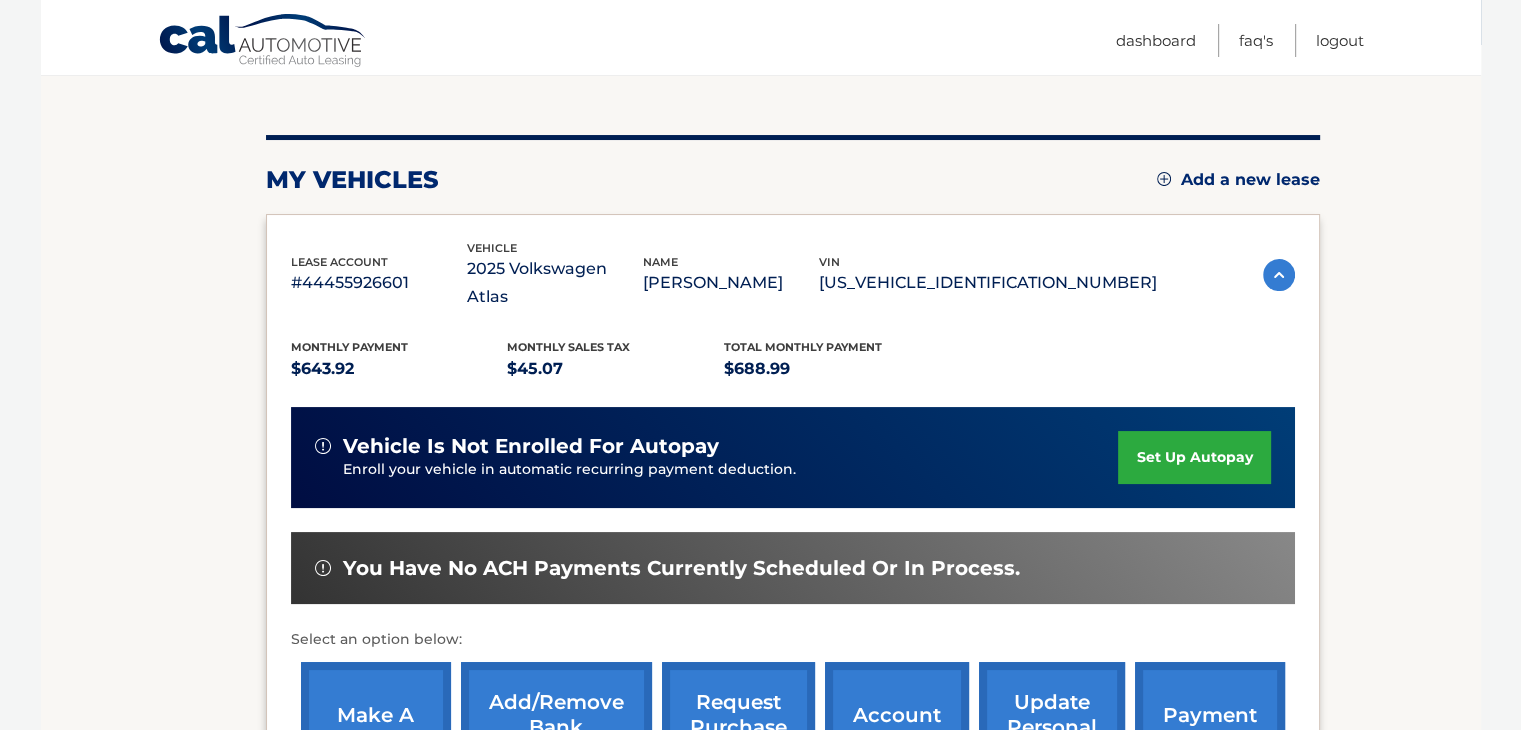 click on "set up autopay" at bounding box center (1194, 457) 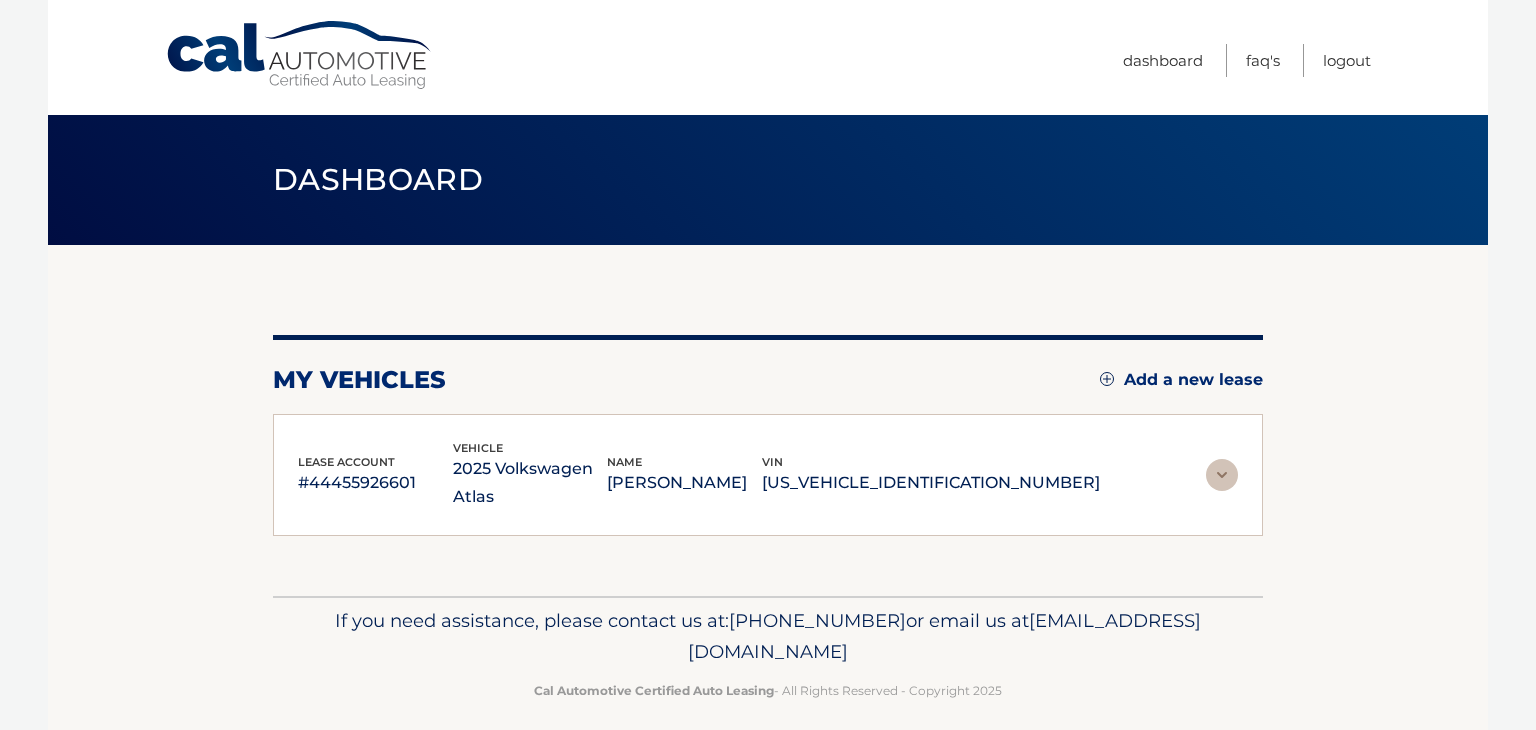 scroll, scrollTop: 0, scrollLeft: 0, axis: both 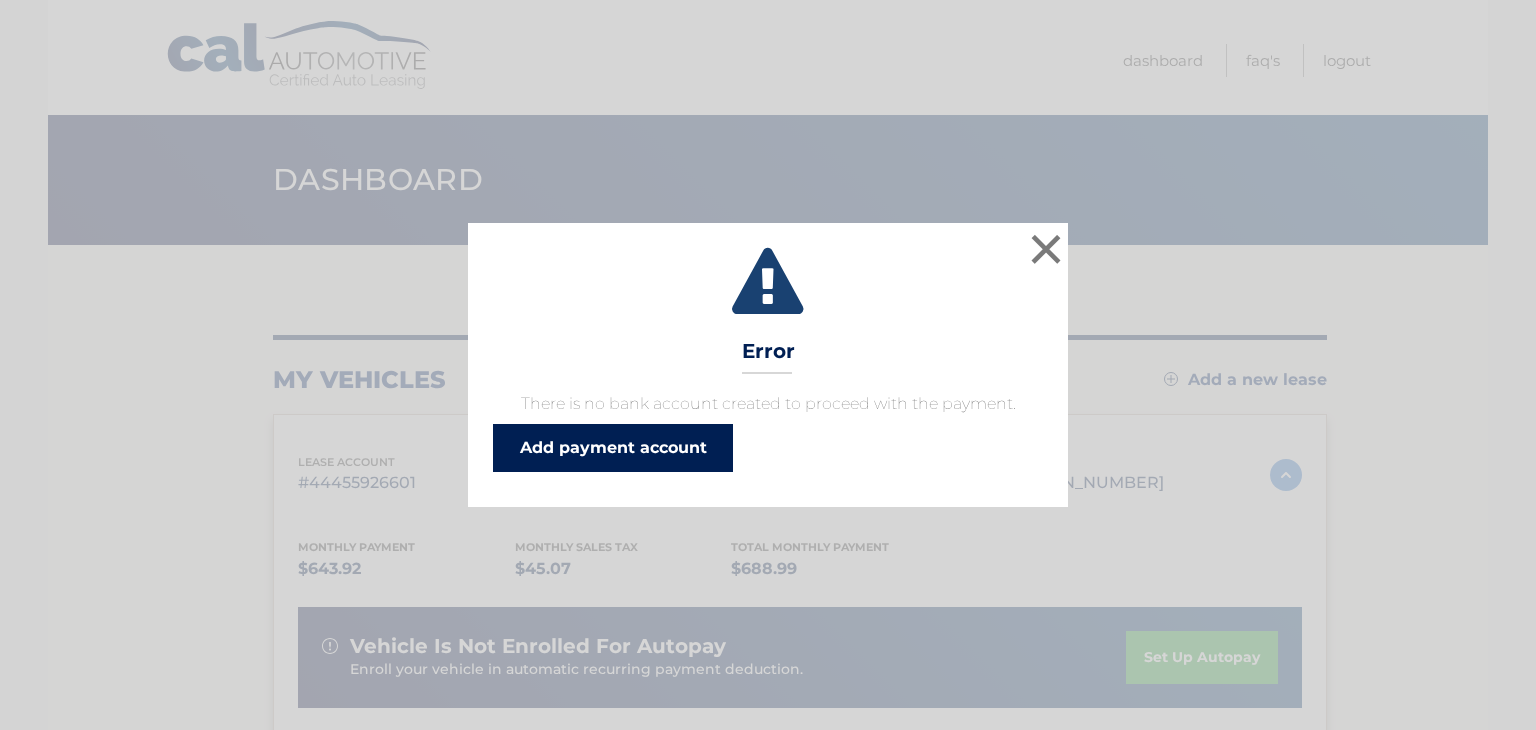 click on "Add payment account" at bounding box center (613, 448) 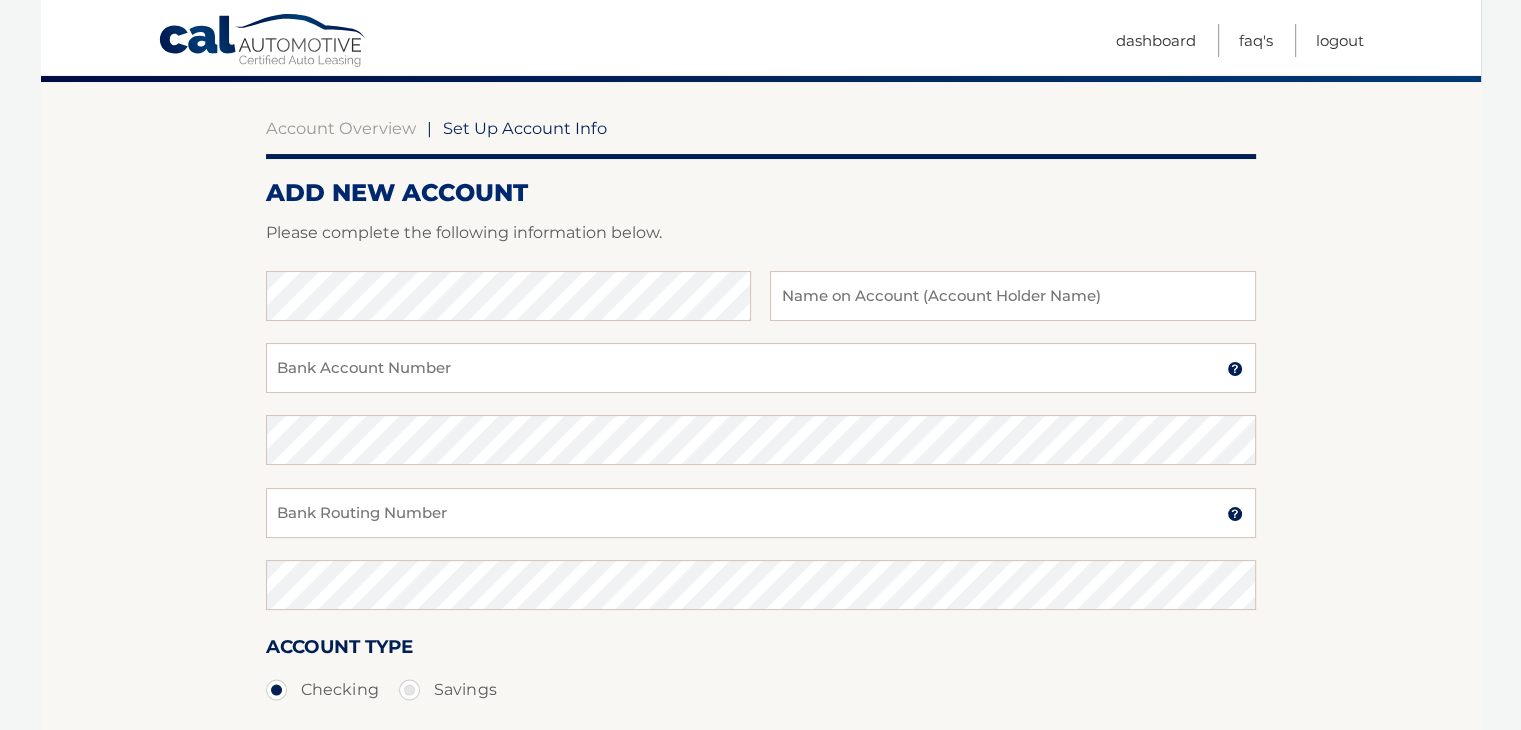 scroll, scrollTop: 200, scrollLeft: 0, axis: vertical 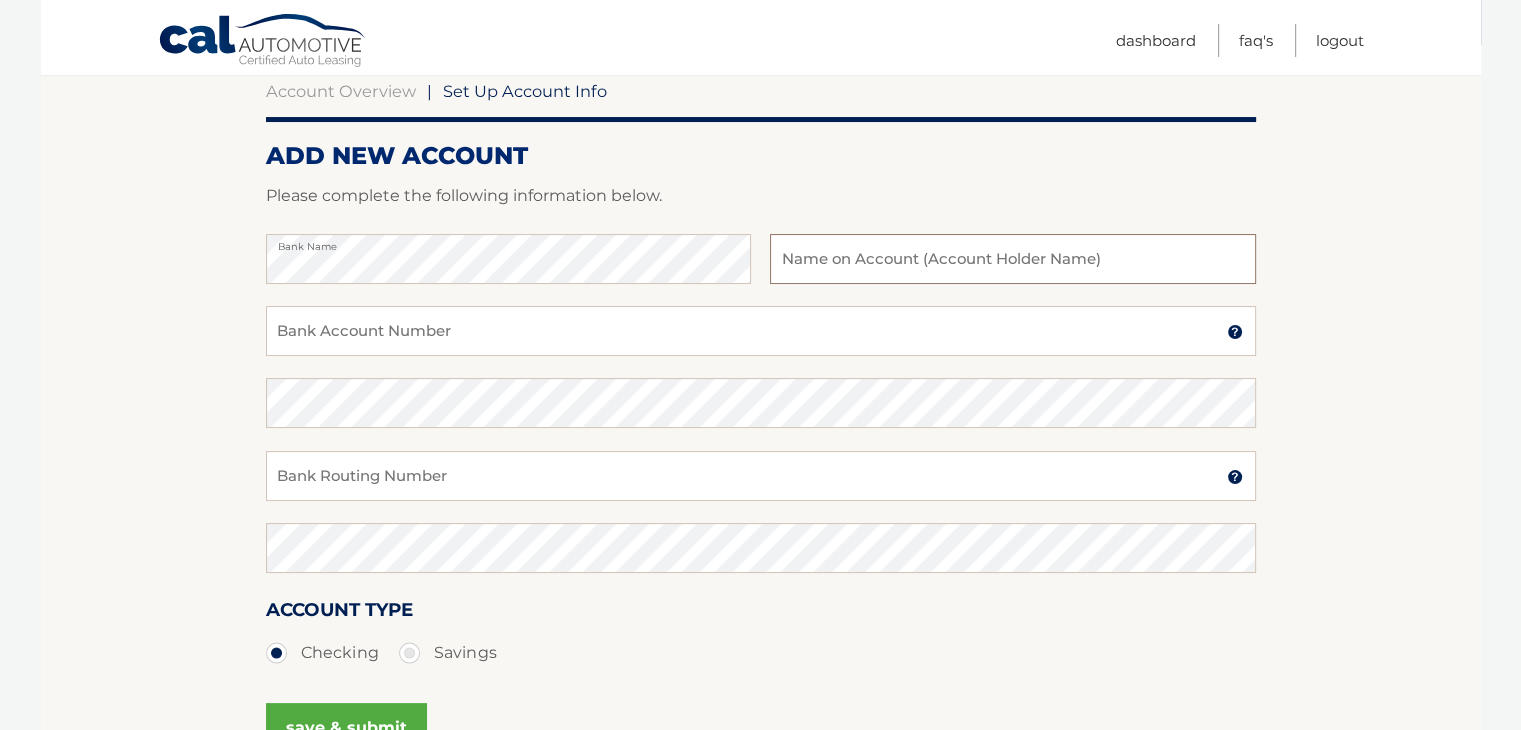 click at bounding box center [1012, 259] 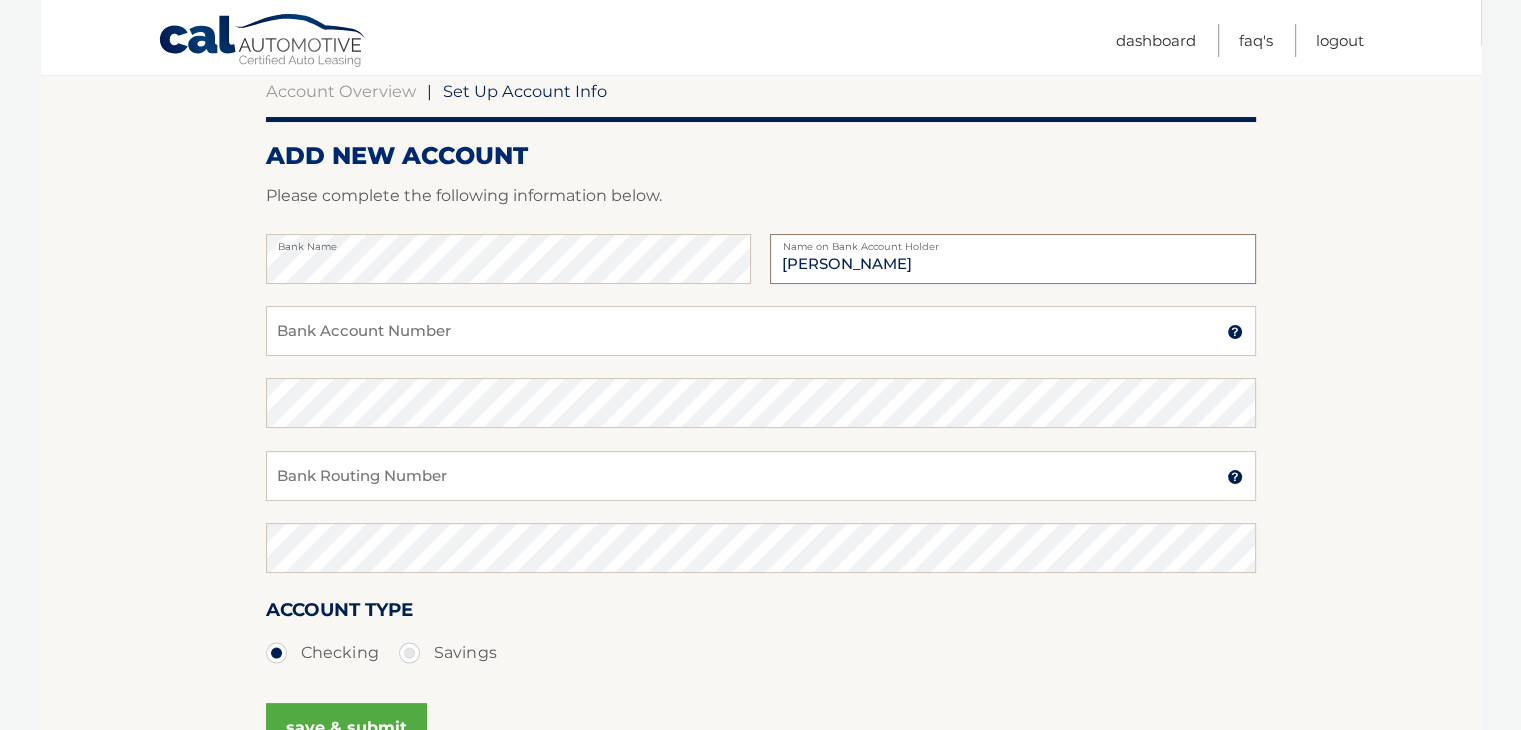 type on "Giselle Poveda" 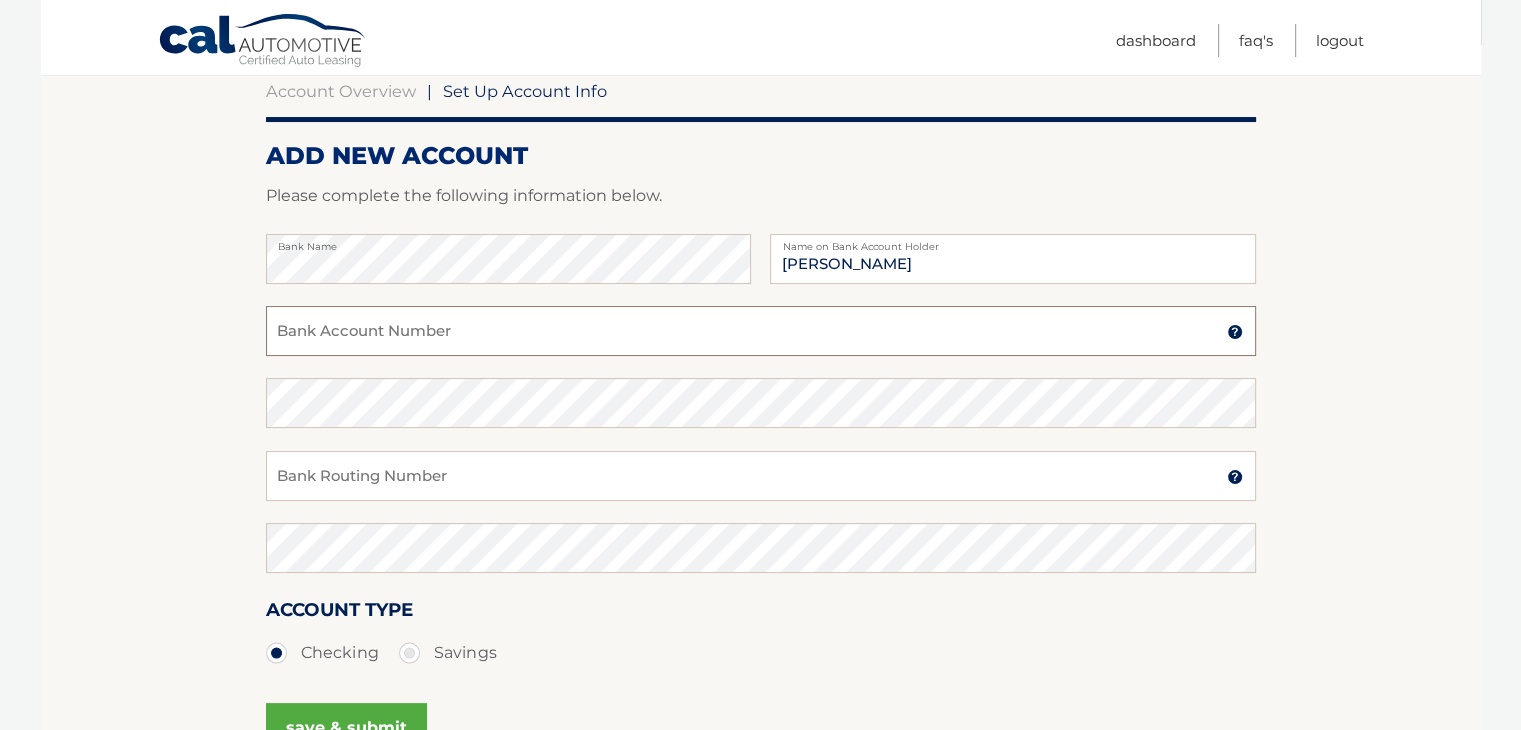 click on "Bank Account Number" at bounding box center [761, 331] 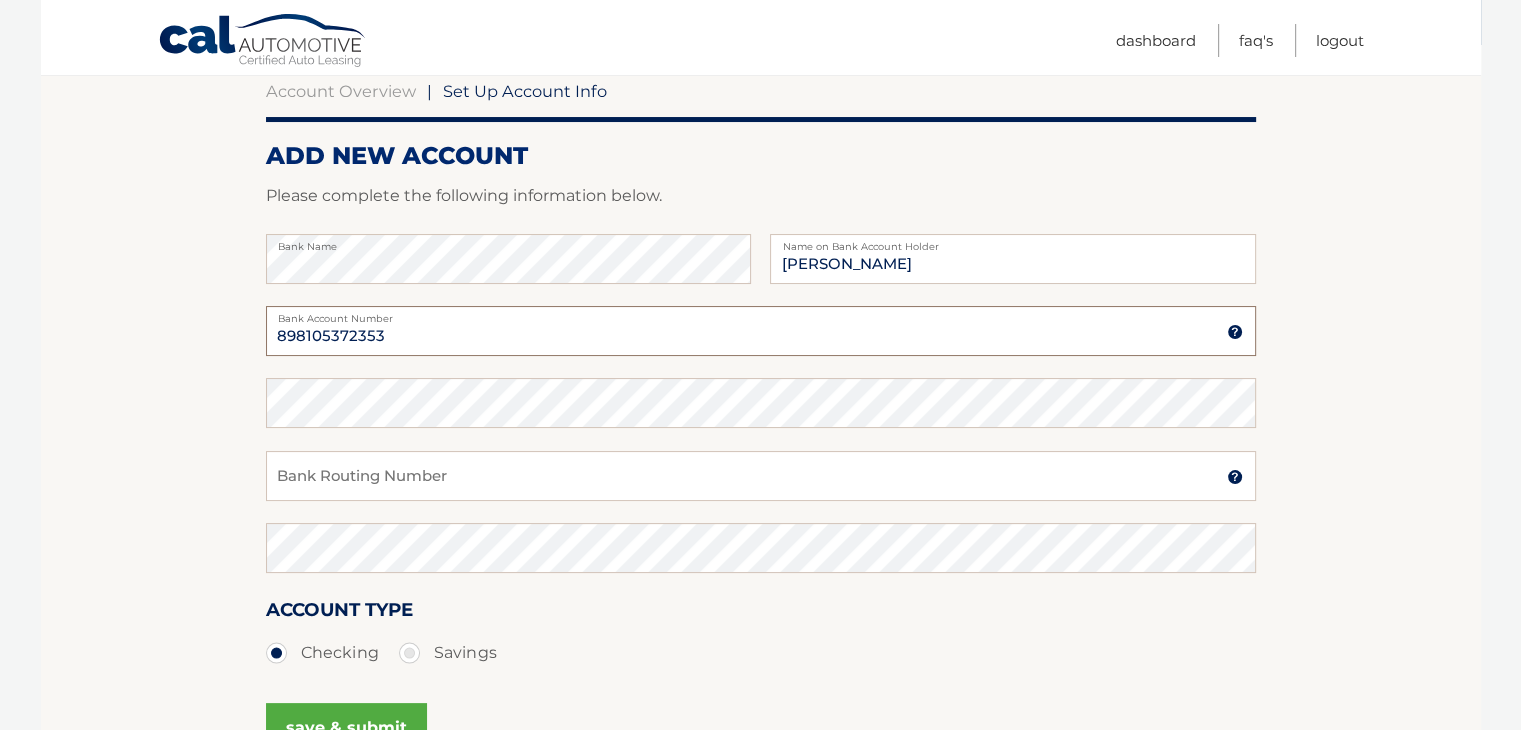 type on "898105372353" 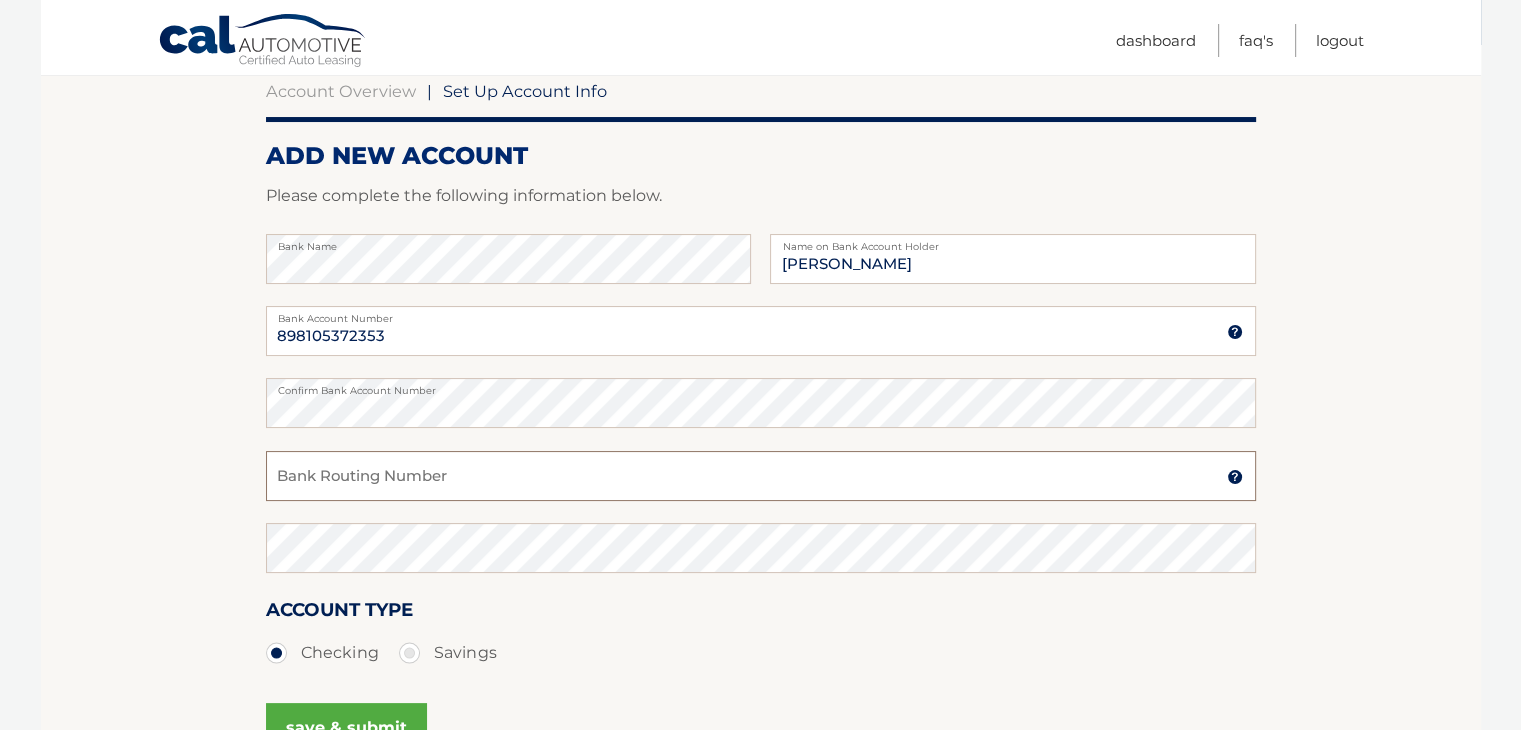click on "Bank Routing Number" at bounding box center [761, 476] 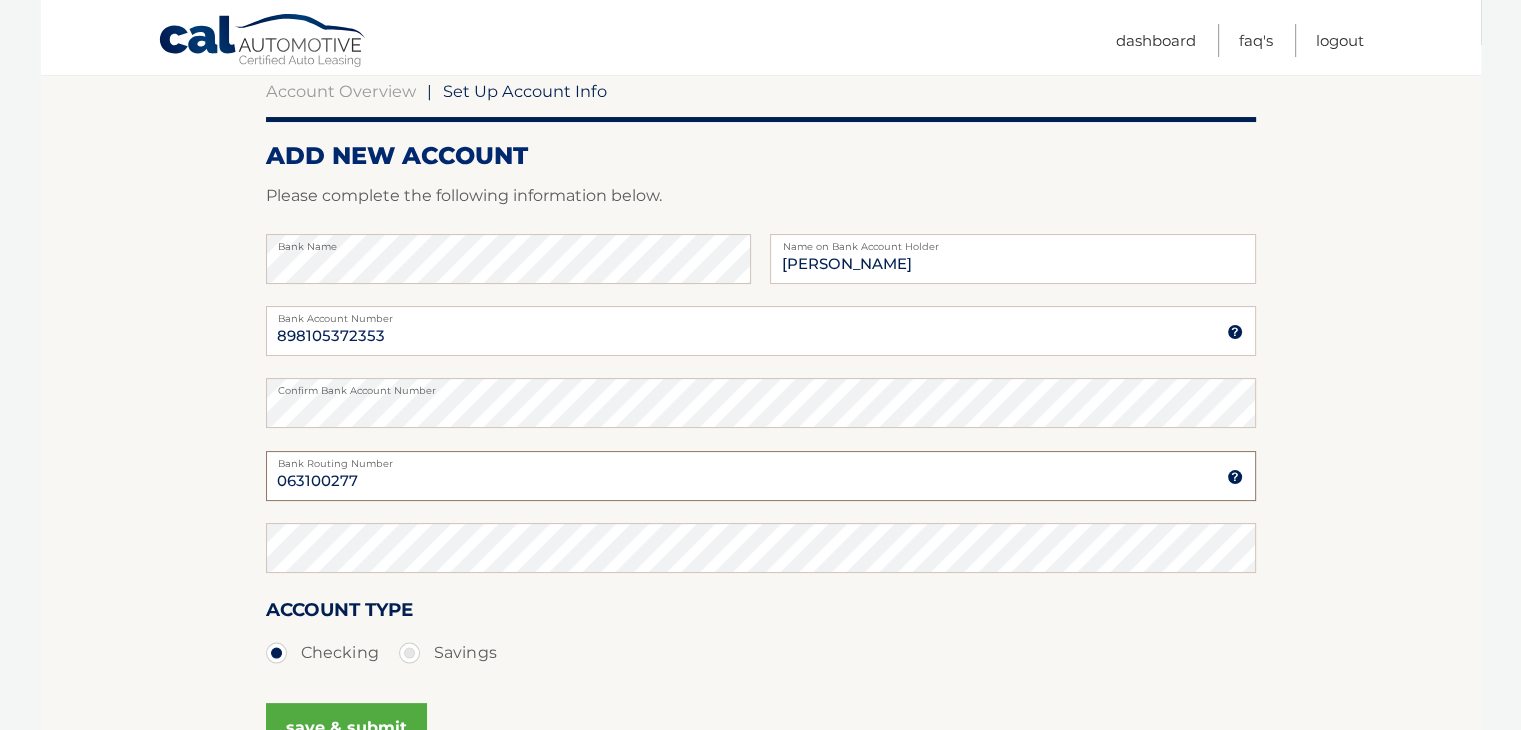 type on "063100277" 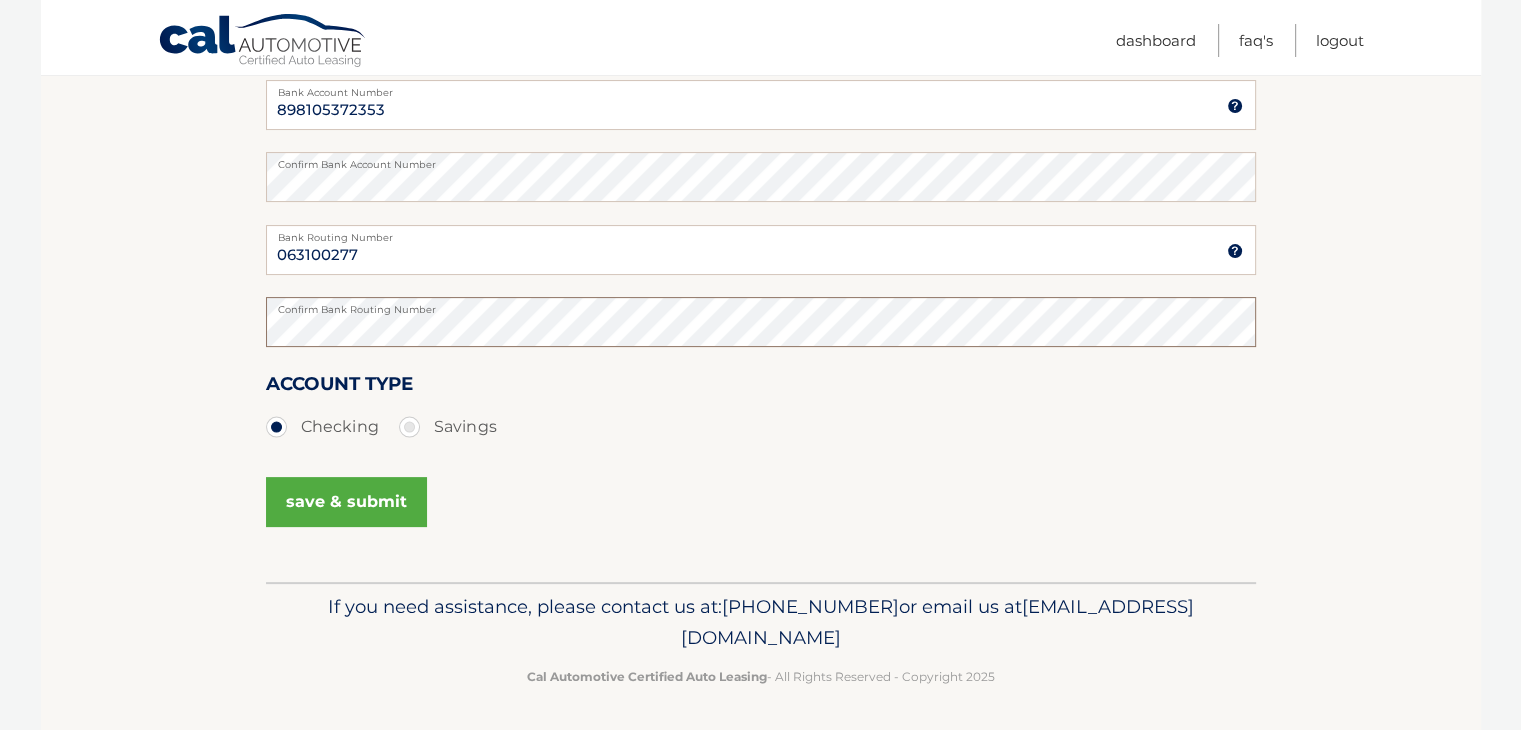 scroll, scrollTop: 429, scrollLeft: 0, axis: vertical 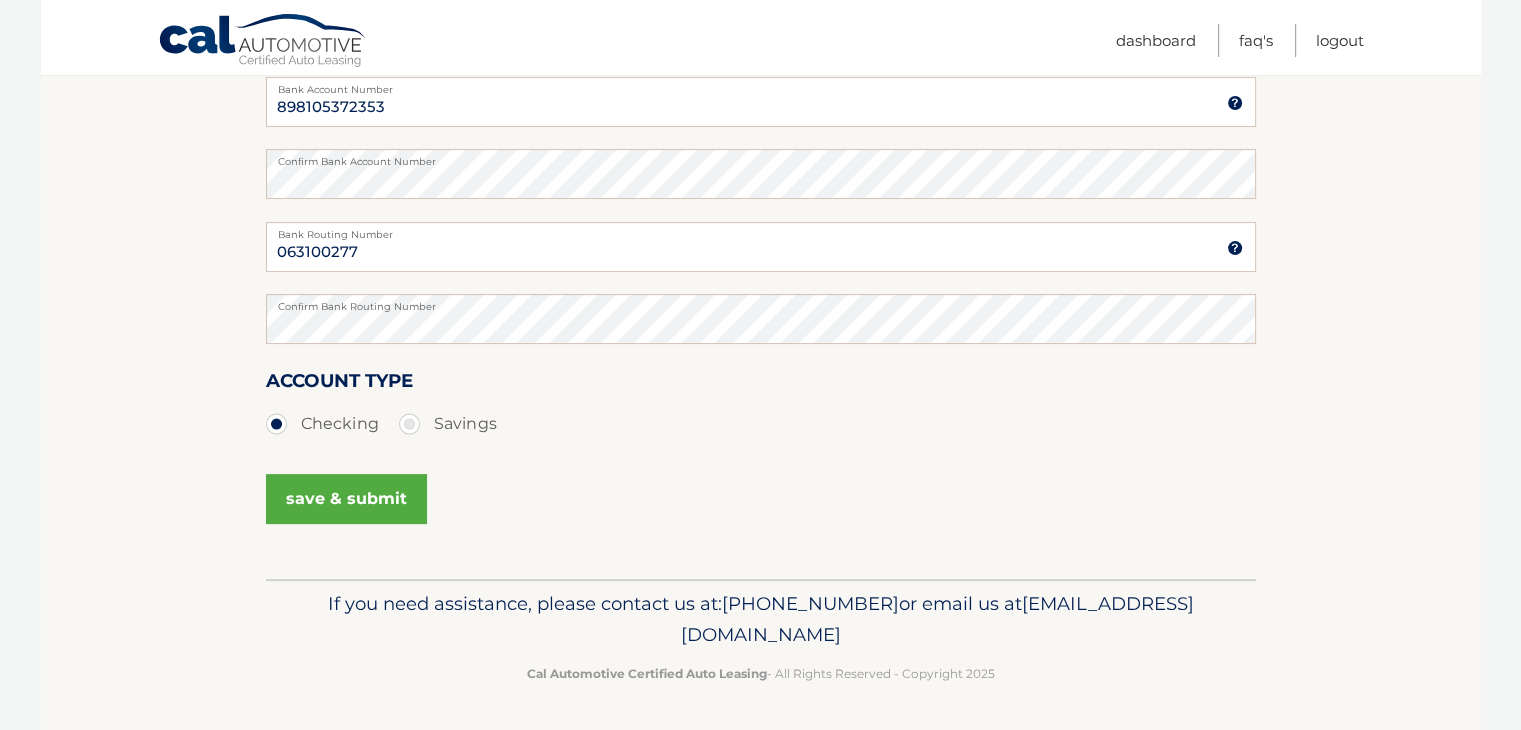 click on "save & submit" at bounding box center [346, 499] 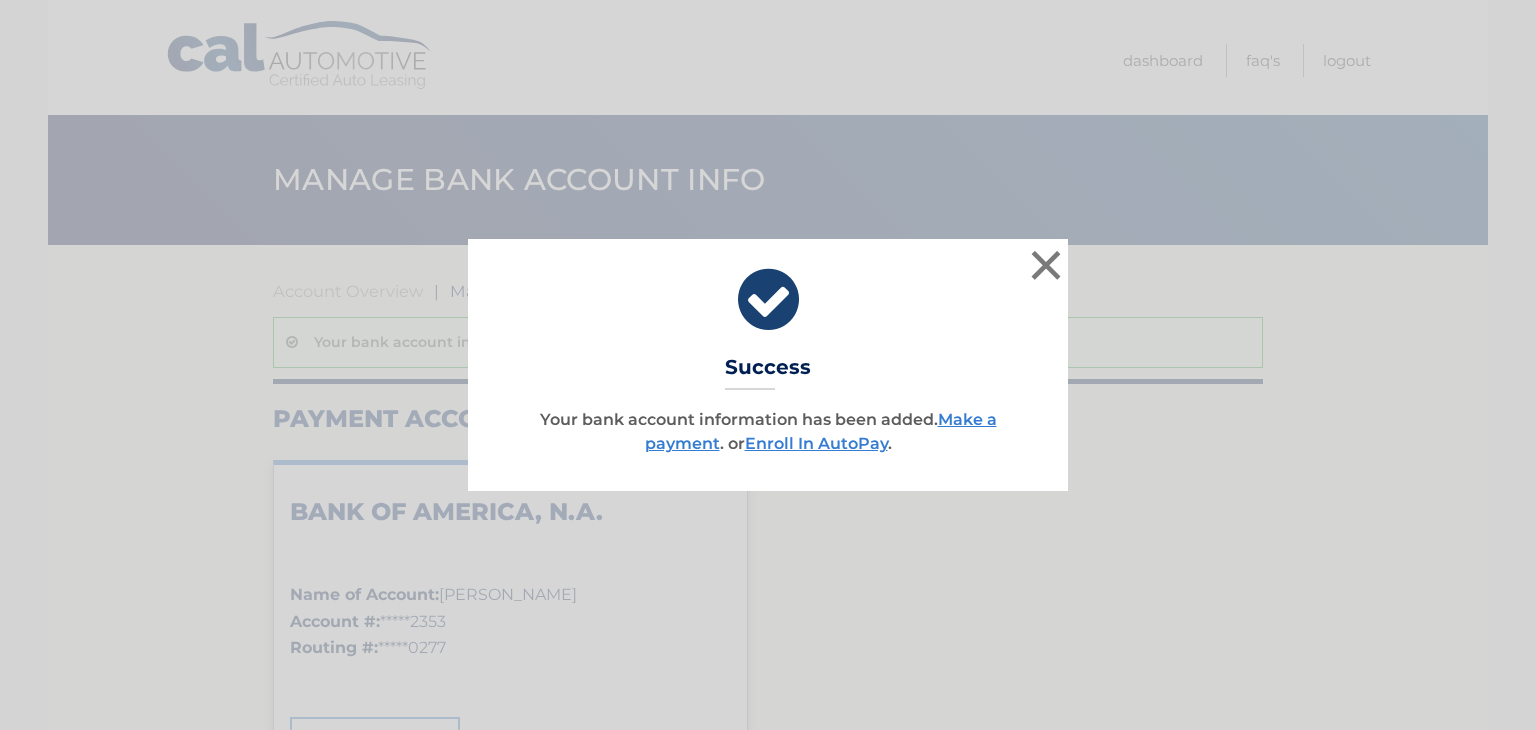 scroll, scrollTop: 0, scrollLeft: 0, axis: both 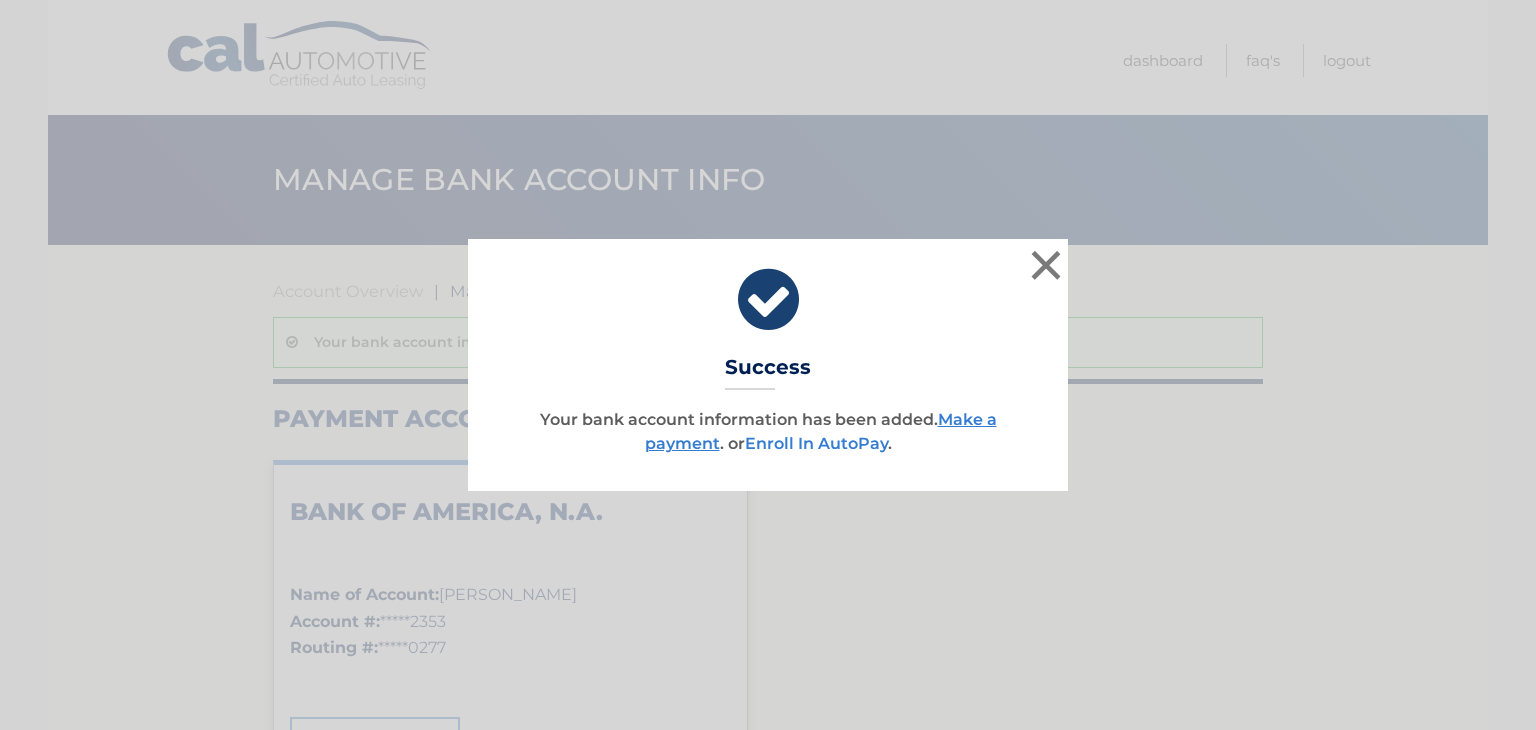 click on "Enroll In AutoPay" at bounding box center (816, 443) 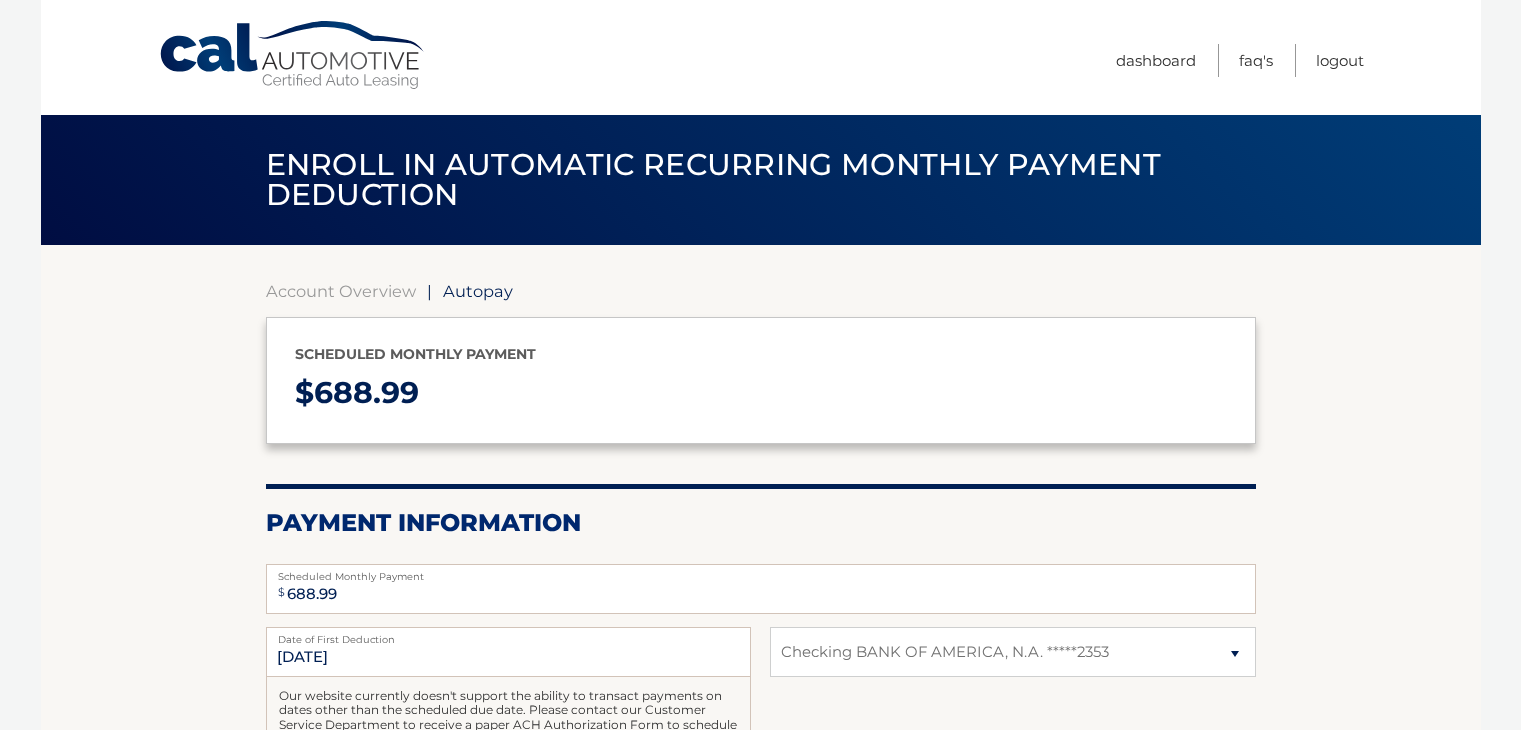 select on "ZGQ3NjQxNTAtOTA5NC00MDg0LWE0ZWUtYzc4MGE5YTA3ODQ2" 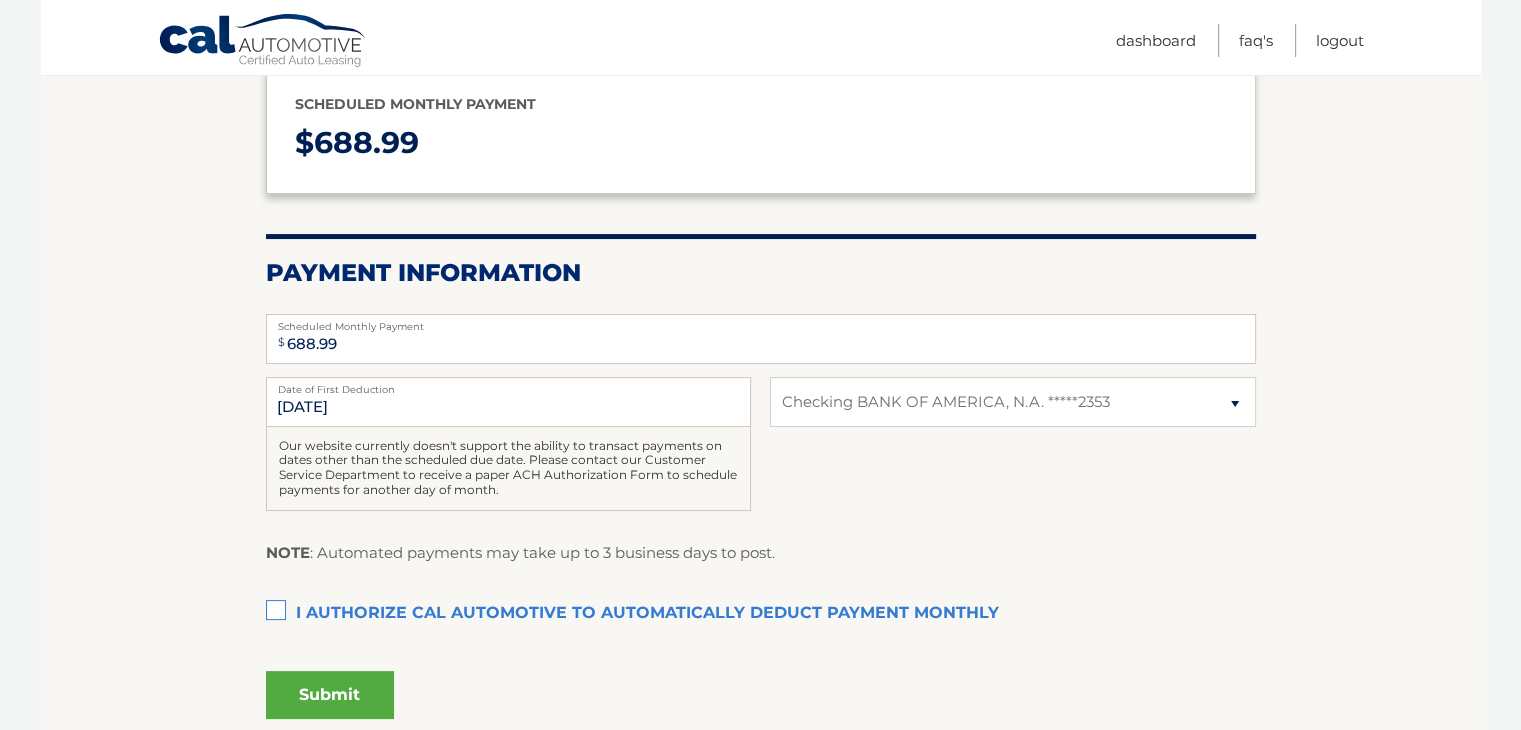 scroll, scrollTop: 300, scrollLeft: 0, axis: vertical 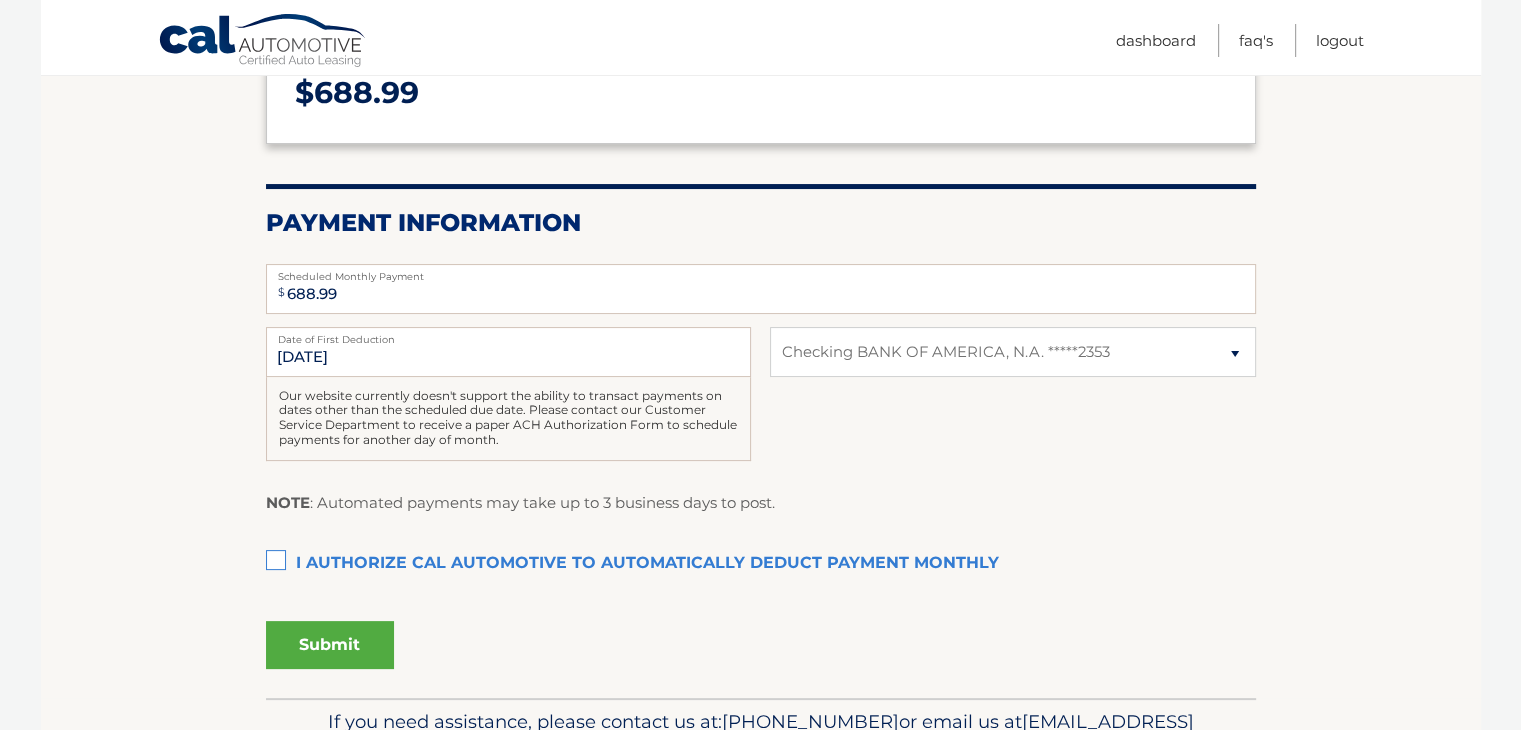 click on "I authorize cal automotive to automatically deduct payment monthly
This checkbox must be checked" at bounding box center [761, 564] 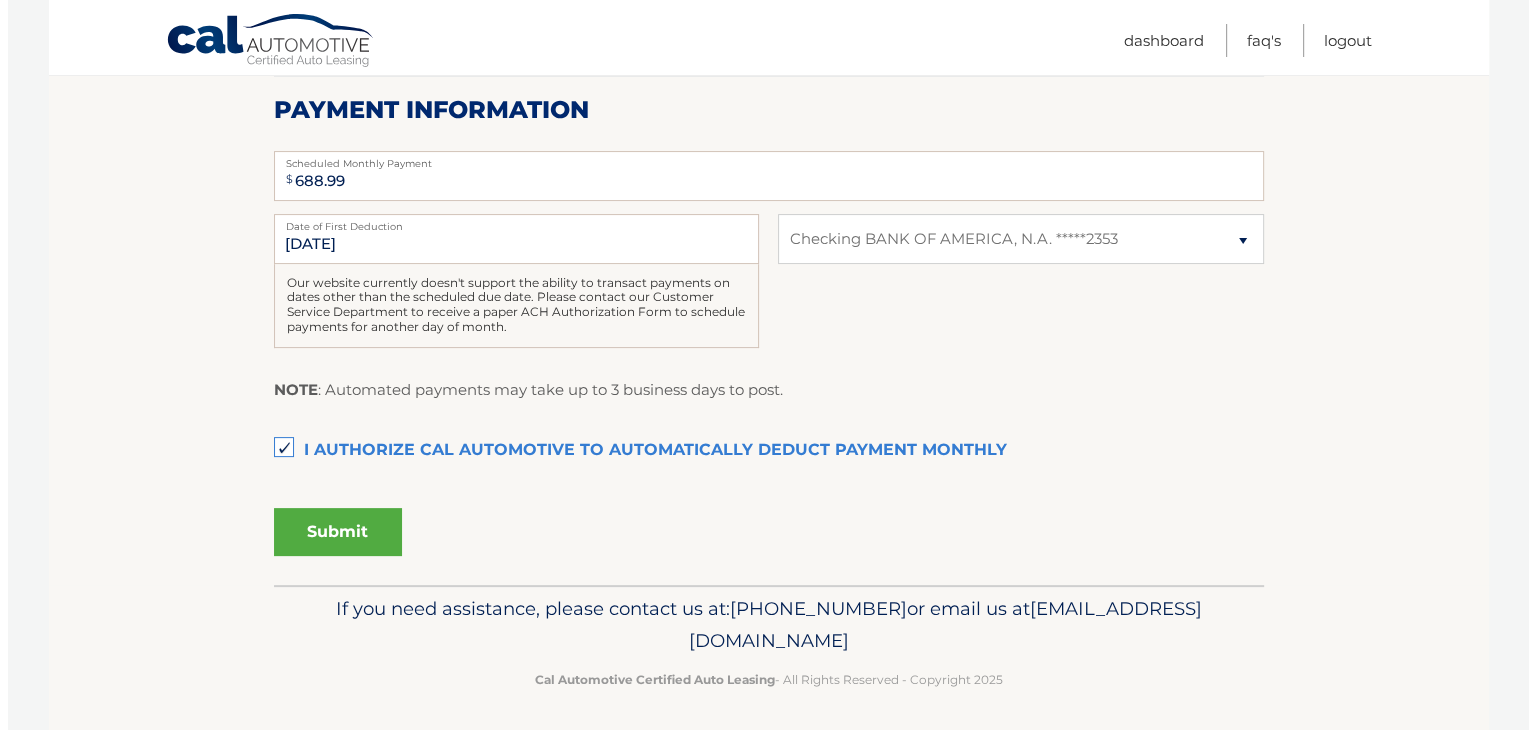 scroll, scrollTop: 418, scrollLeft: 0, axis: vertical 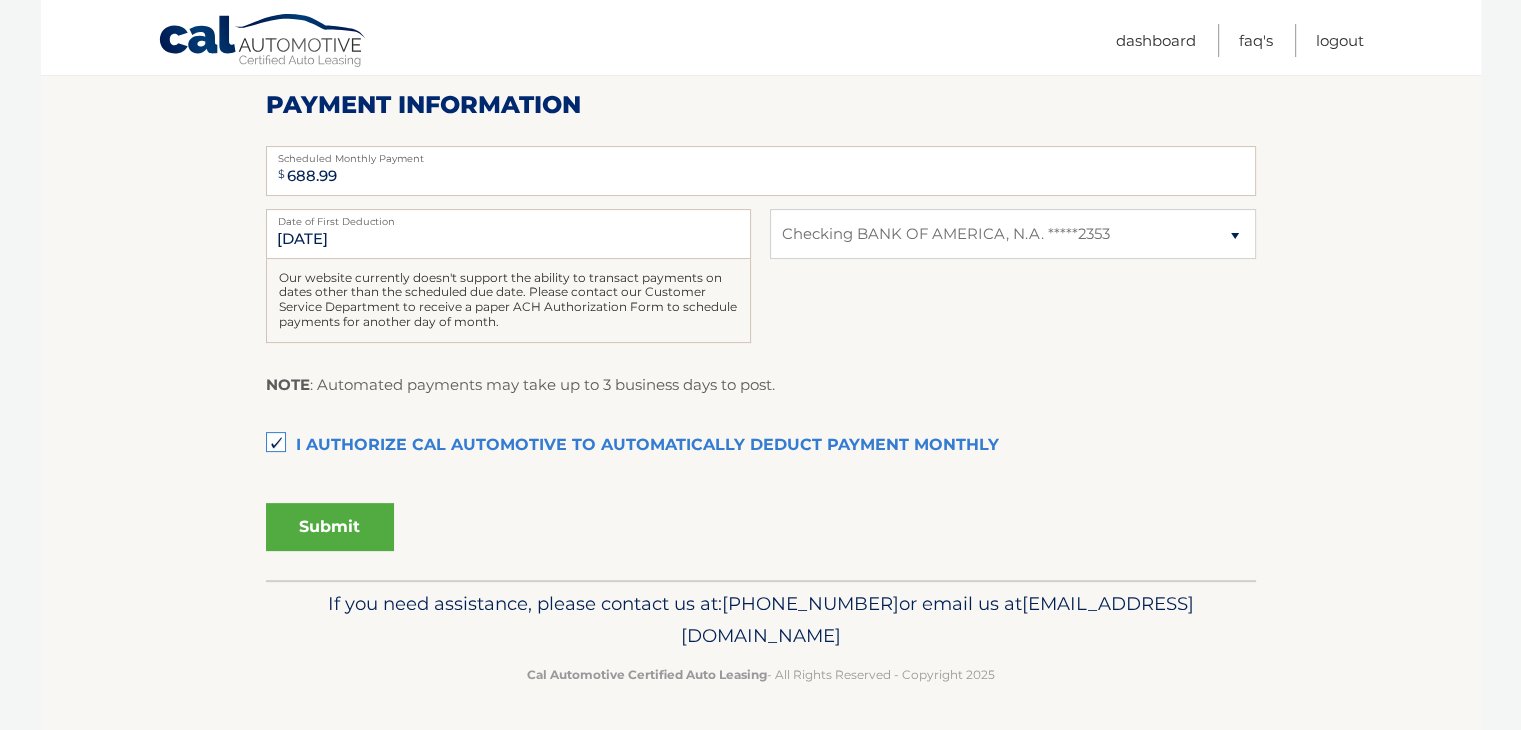 click on "Submit" at bounding box center [330, 527] 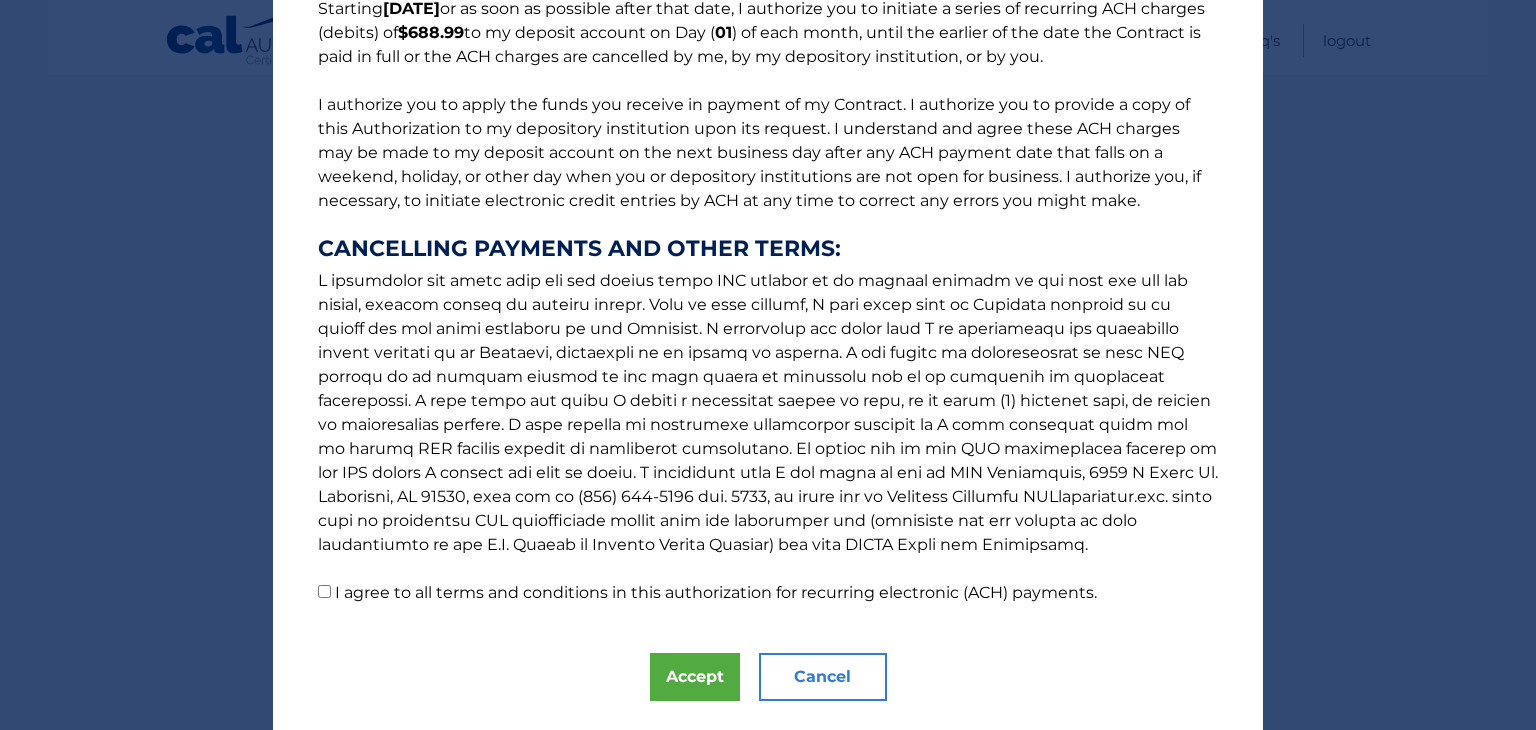 scroll, scrollTop: 200, scrollLeft: 0, axis: vertical 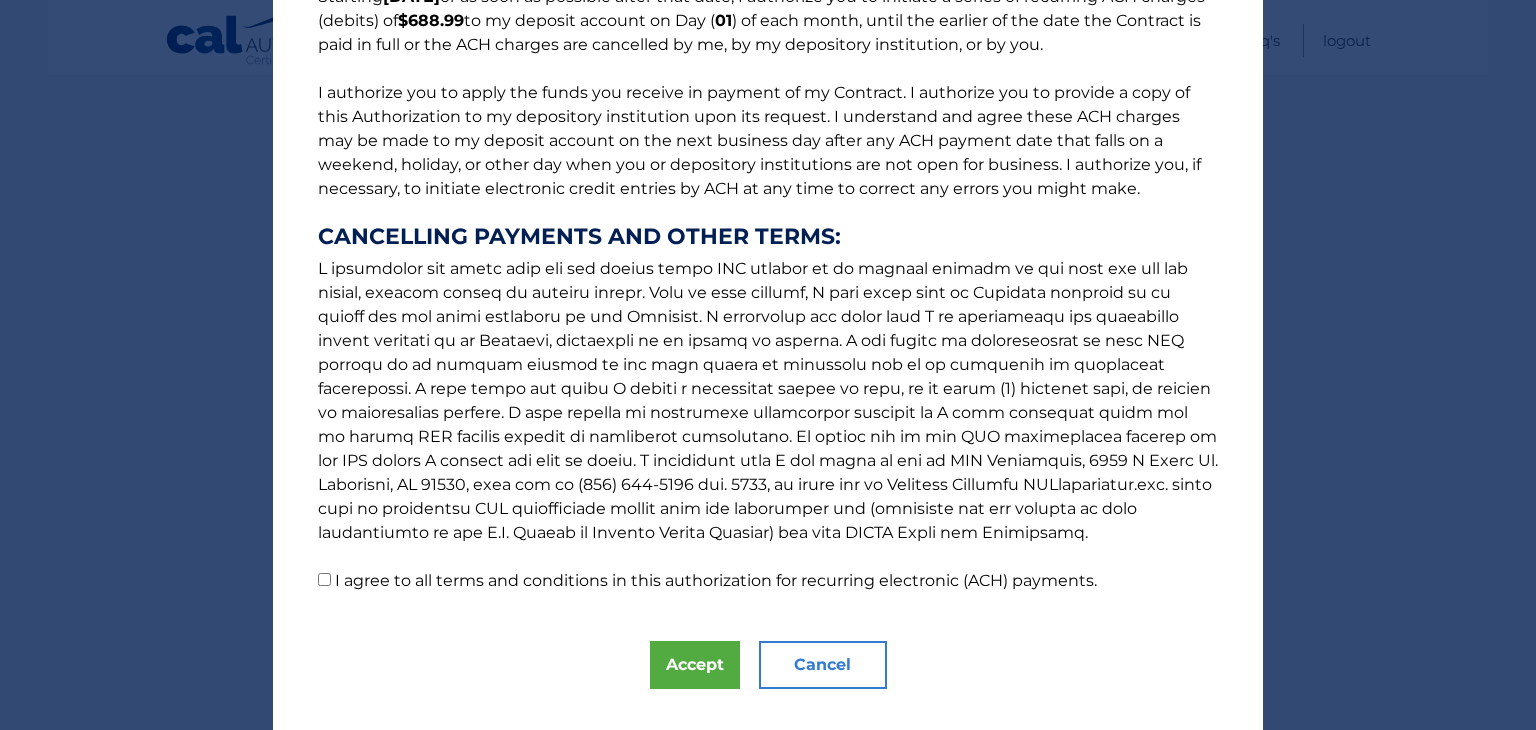 click on "I agree to all terms and conditions in this authorization for recurring electronic (ACH) payments." at bounding box center (324, 579) 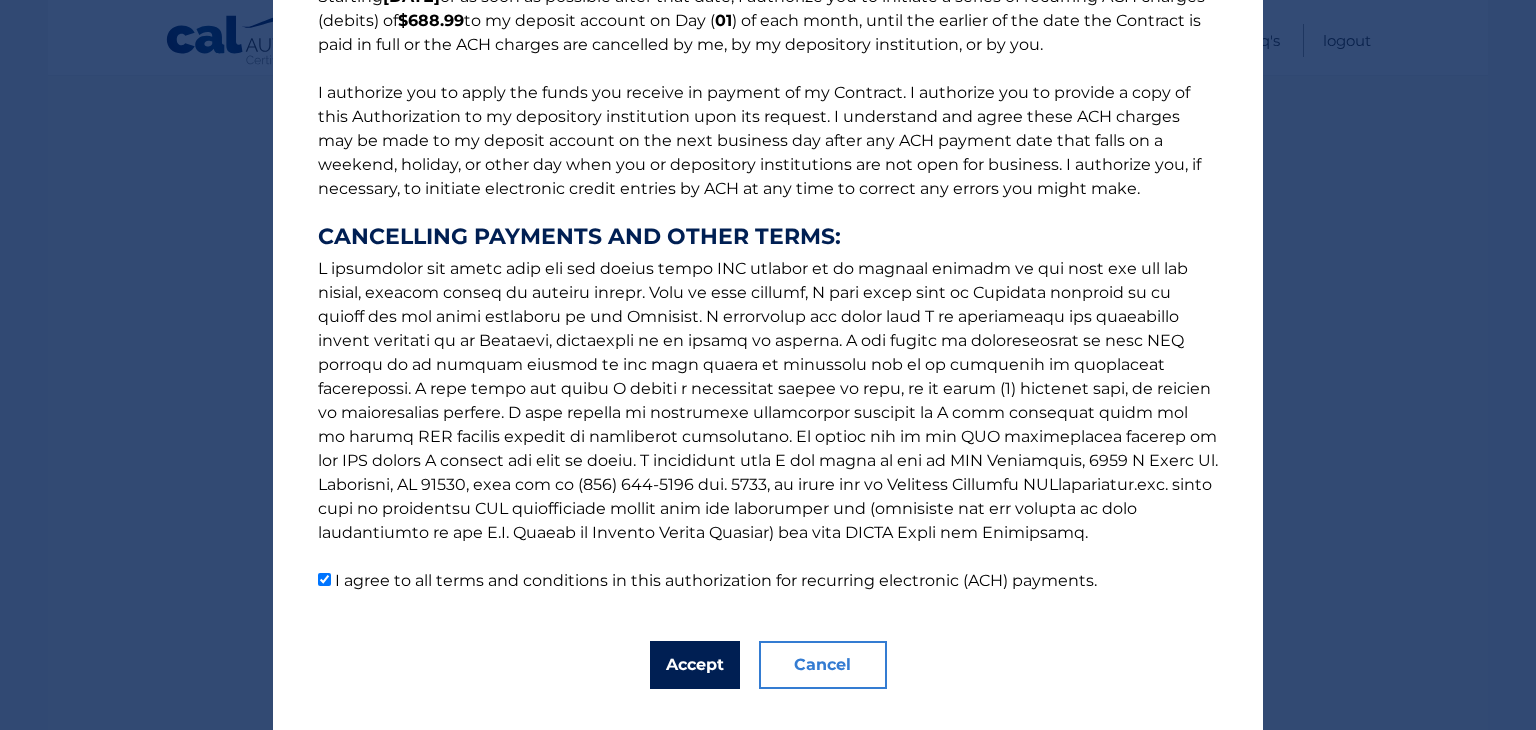 click on "Accept" at bounding box center [695, 665] 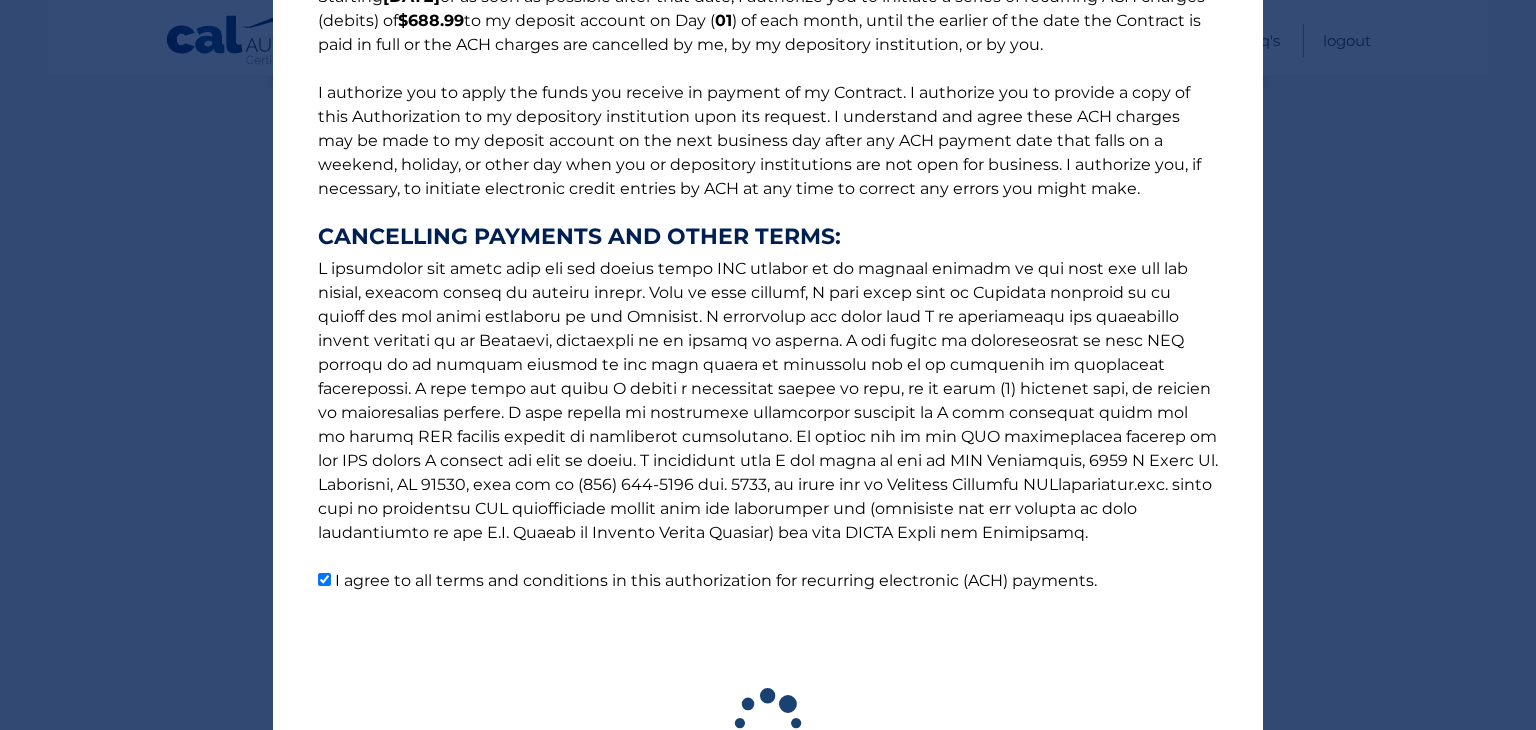 scroll, scrollTop: 362, scrollLeft: 0, axis: vertical 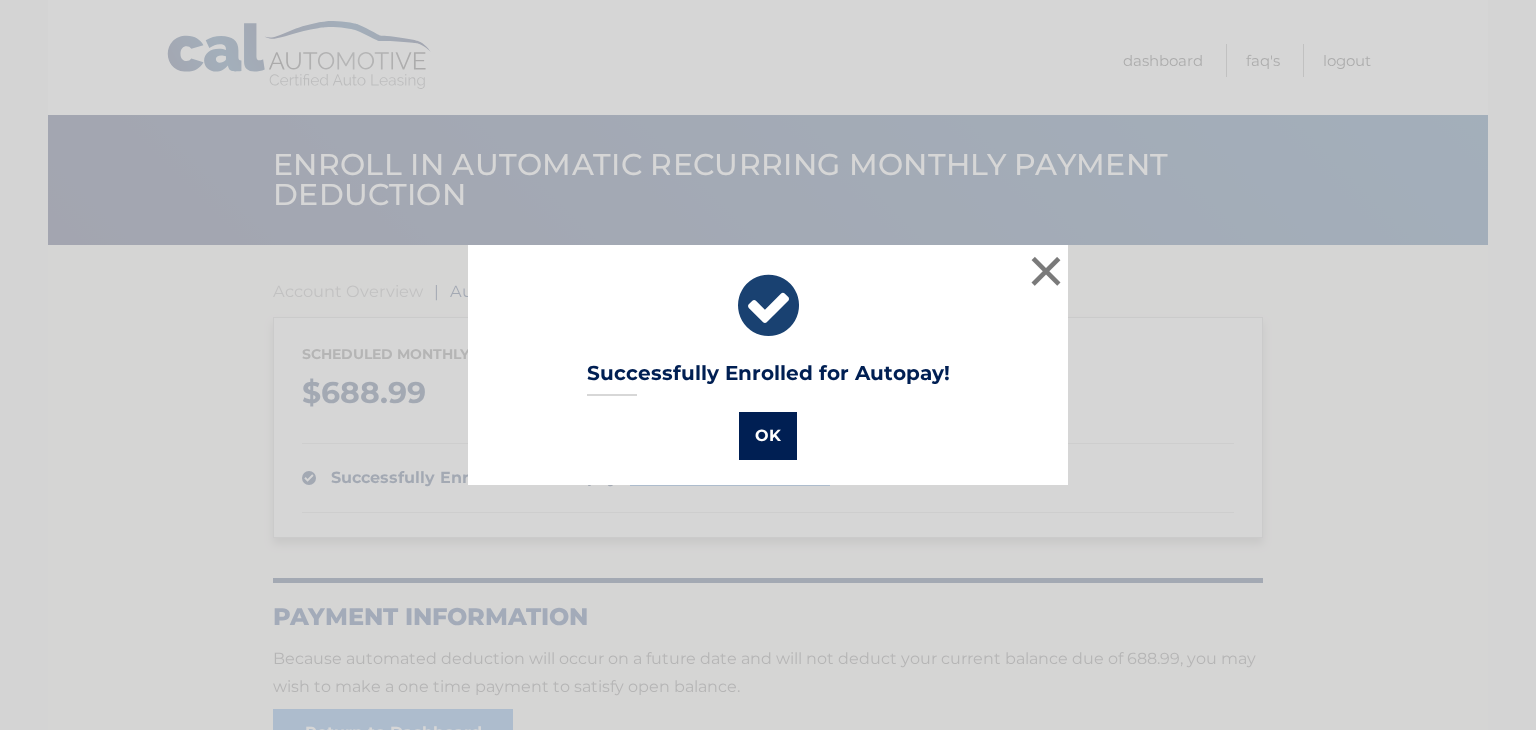 click on "OK" at bounding box center [768, 436] 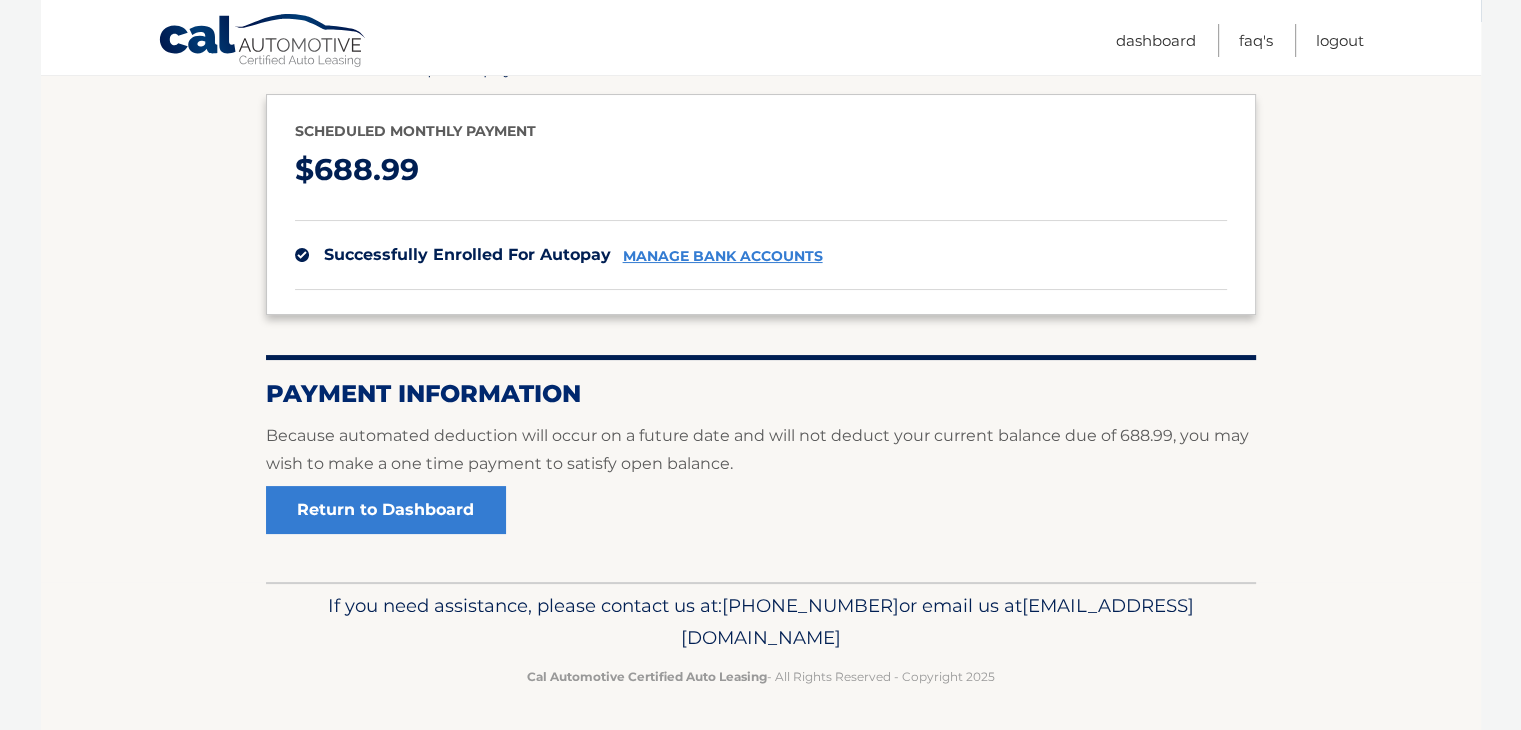 scroll, scrollTop: 225, scrollLeft: 0, axis: vertical 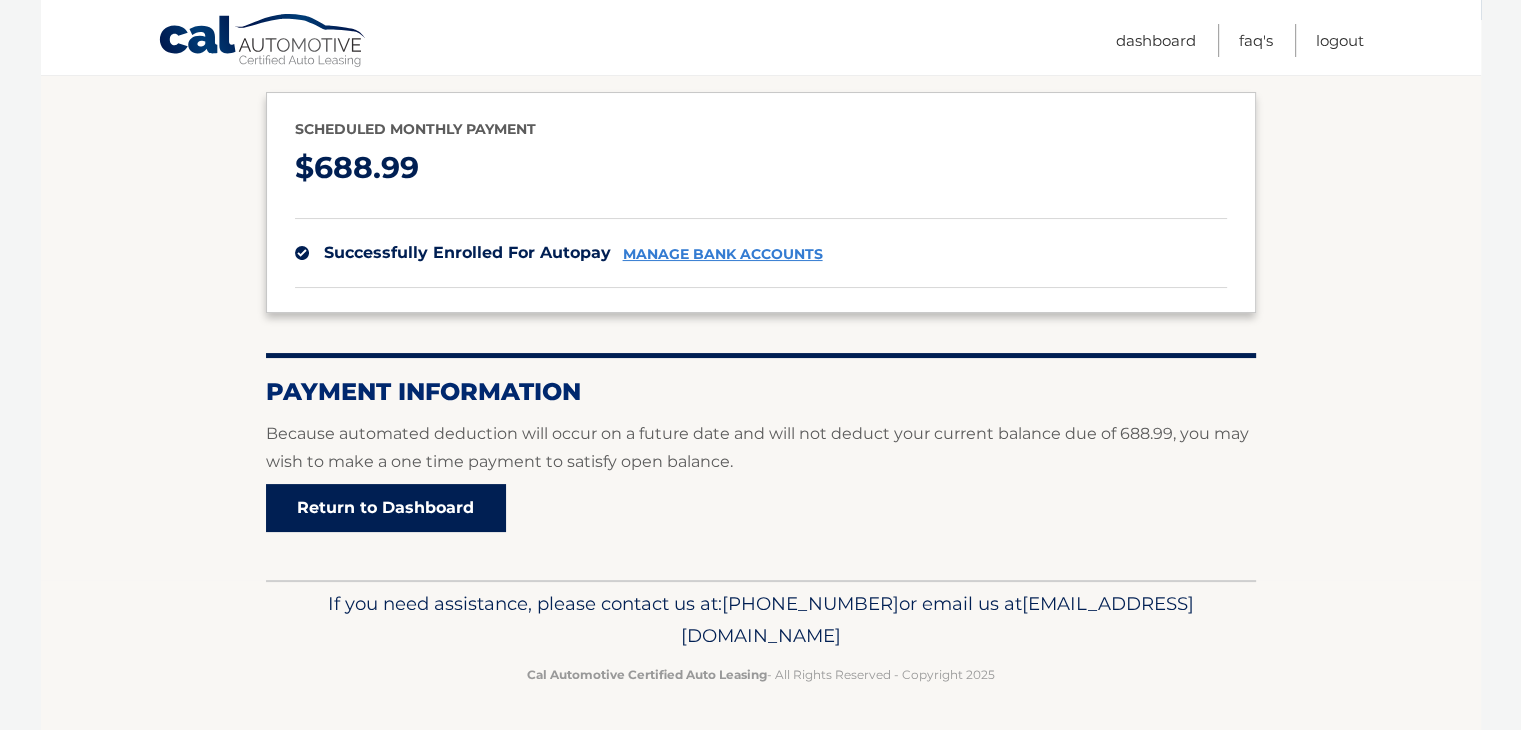 click on "Return to Dashboard" at bounding box center (386, 508) 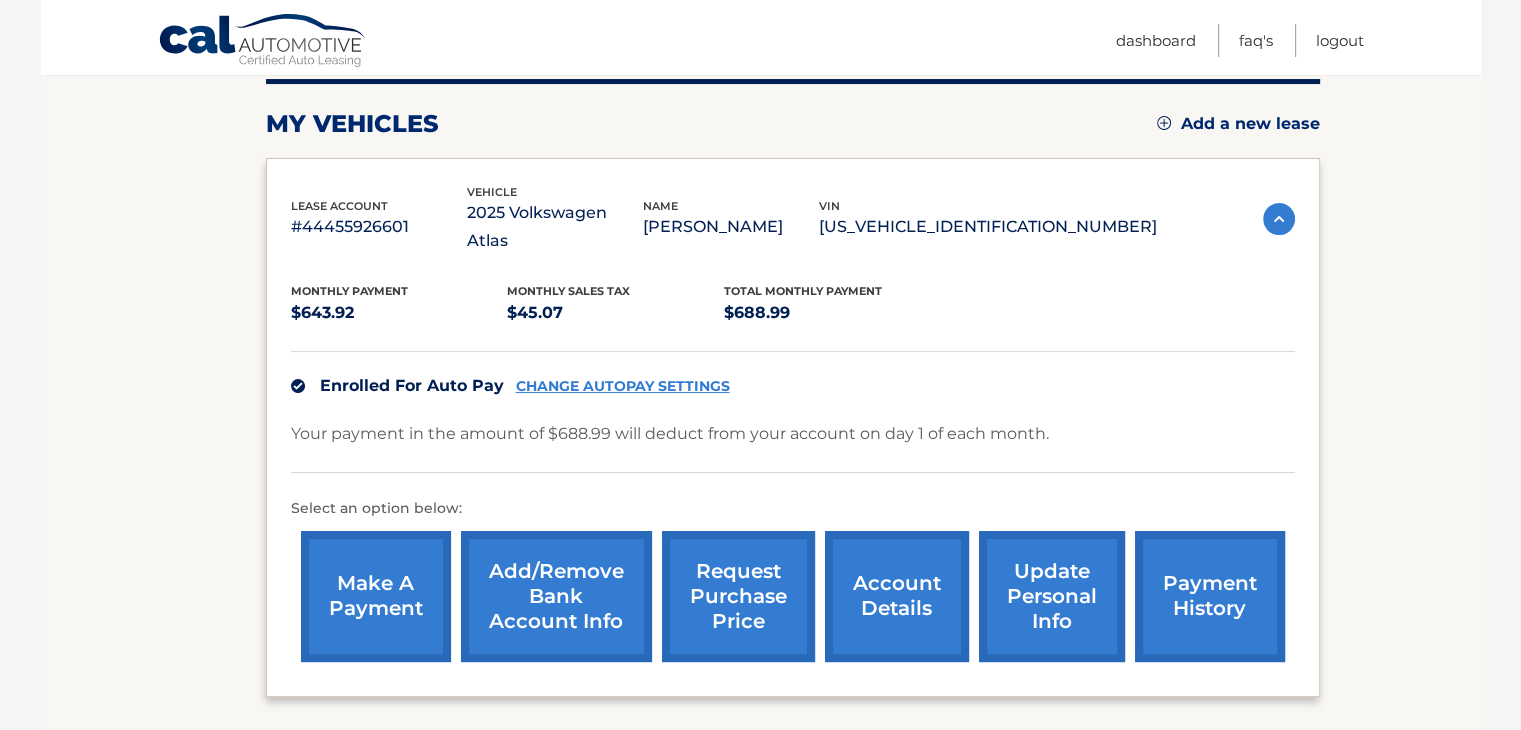 scroll, scrollTop: 300, scrollLeft: 0, axis: vertical 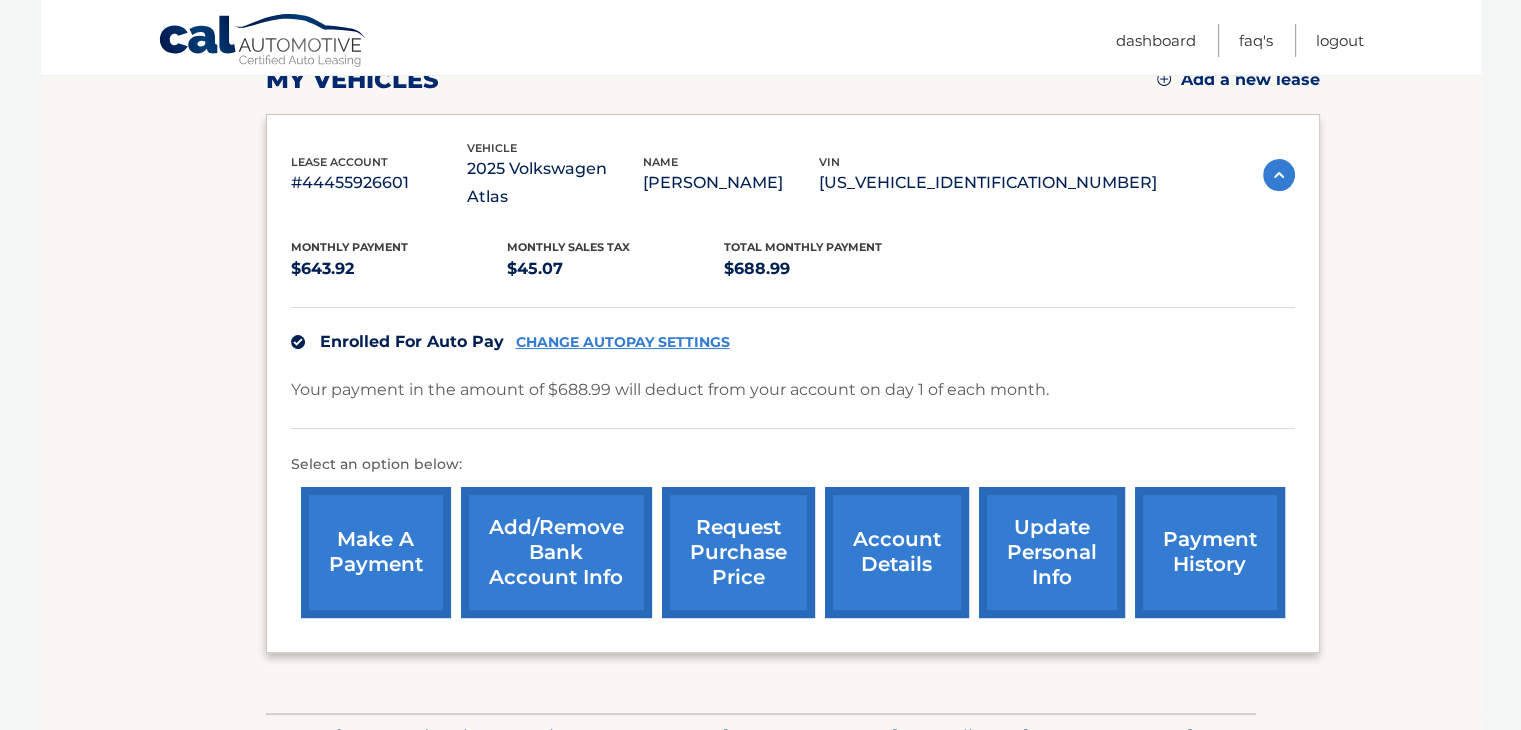 click on "account details" at bounding box center [897, 552] 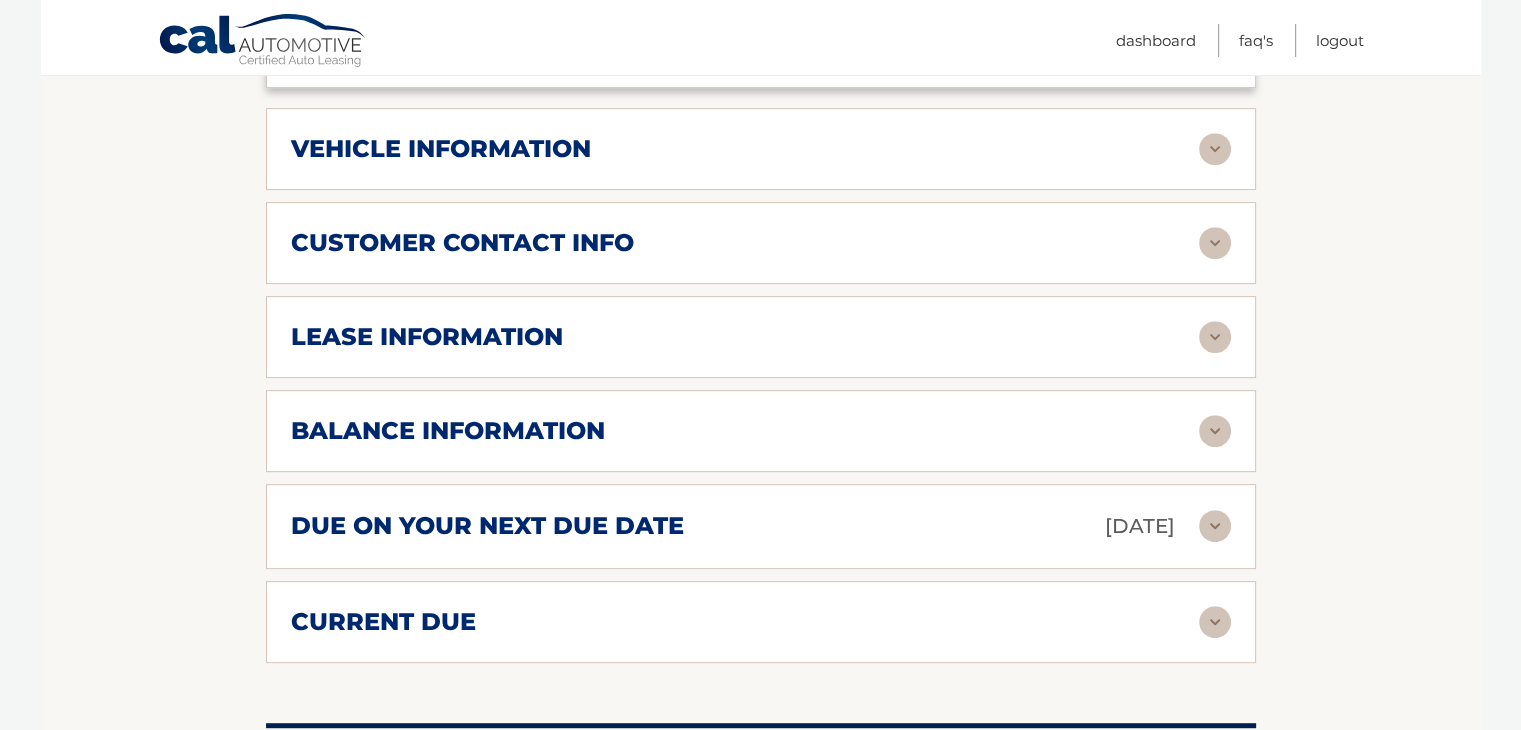 scroll, scrollTop: 900, scrollLeft: 0, axis: vertical 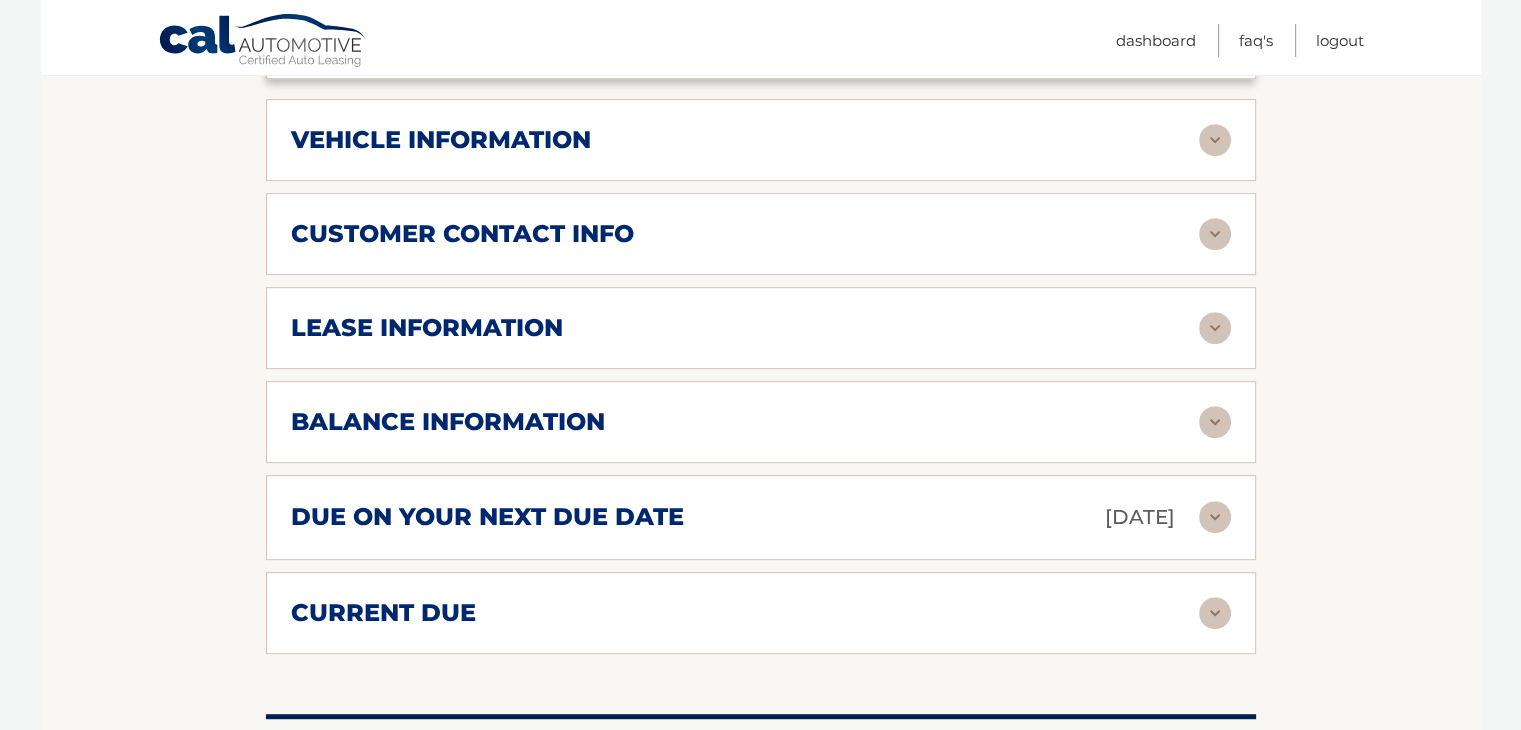 click at bounding box center [1215, 517] 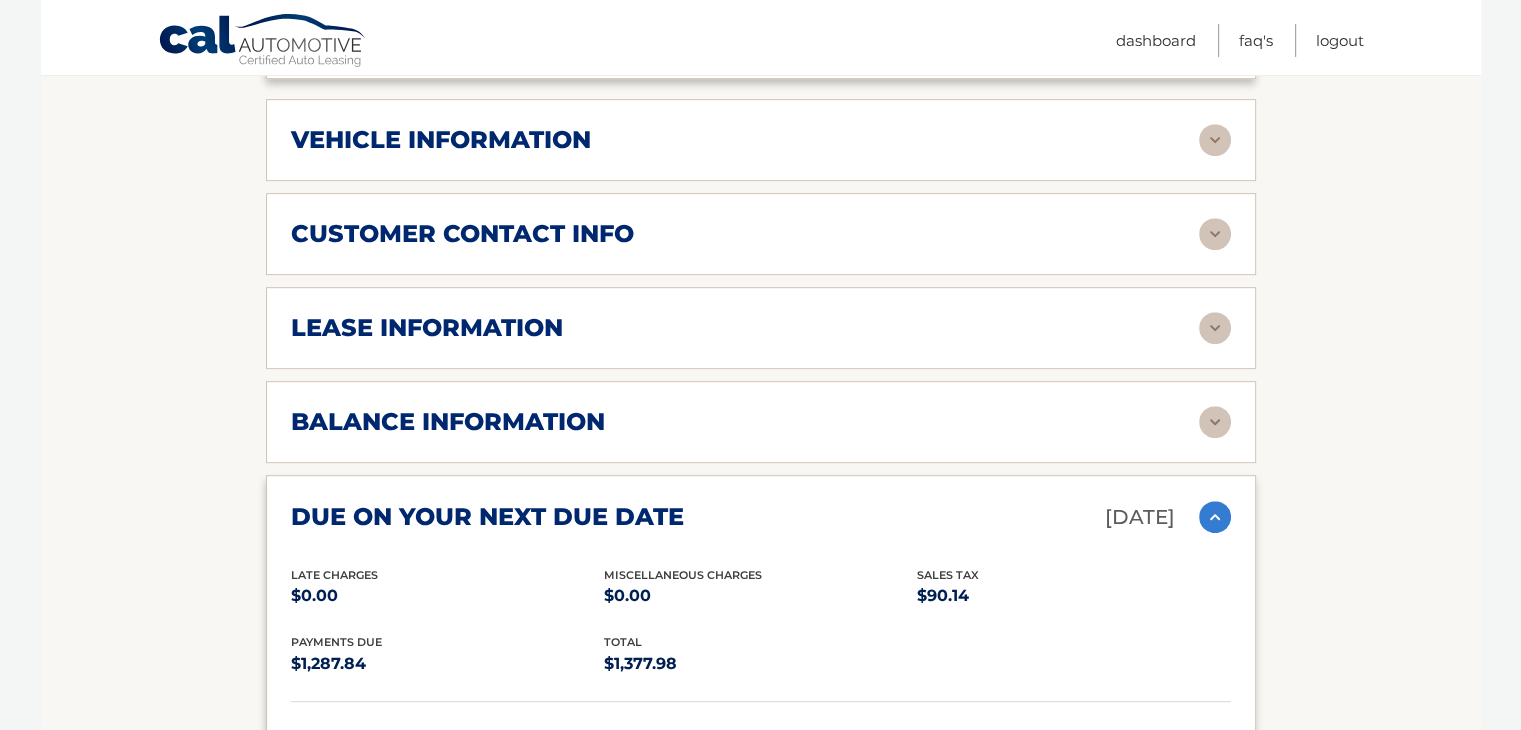 click at bounding box center (1215, 517) 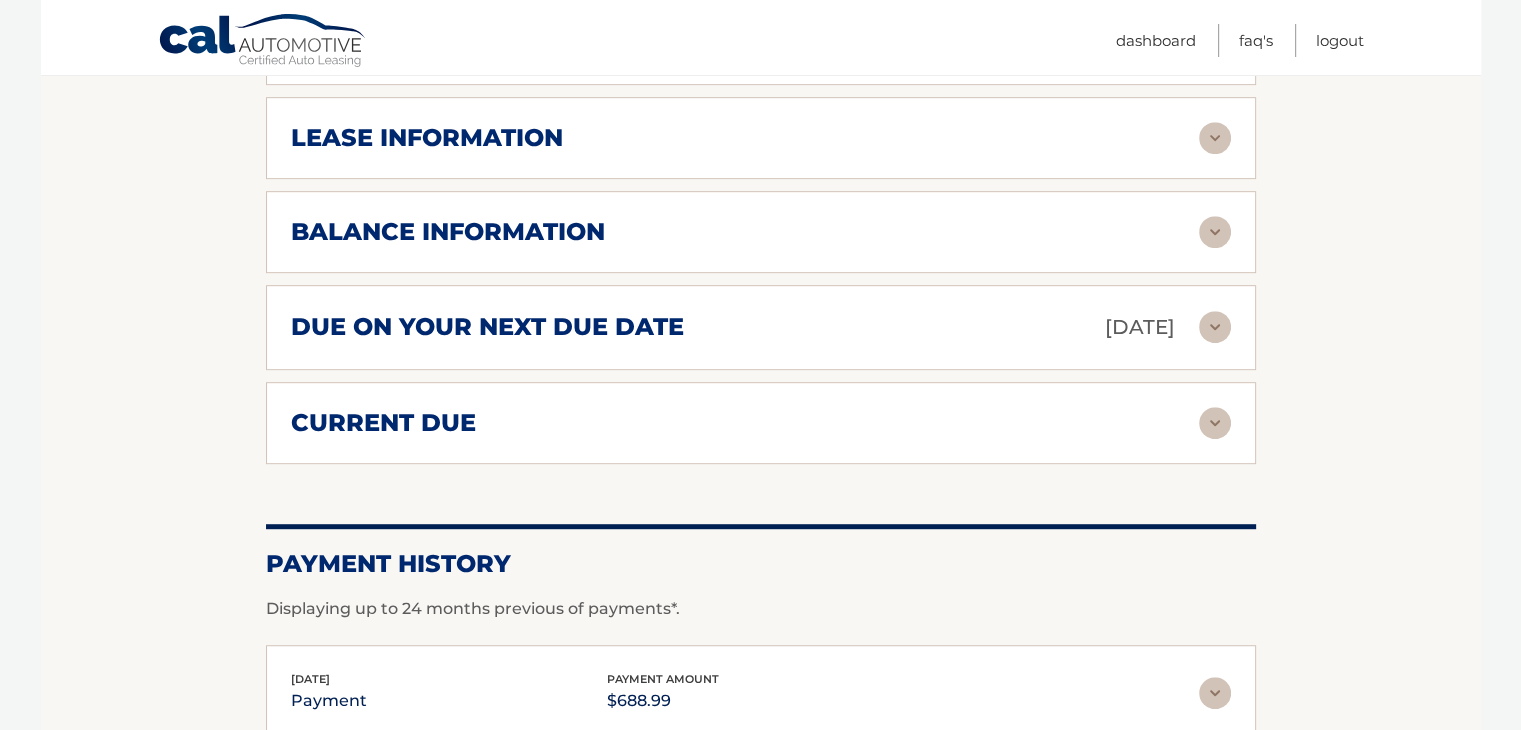 scroll, scrollTop: 1100, scrollLeft: 0, axis: vertical 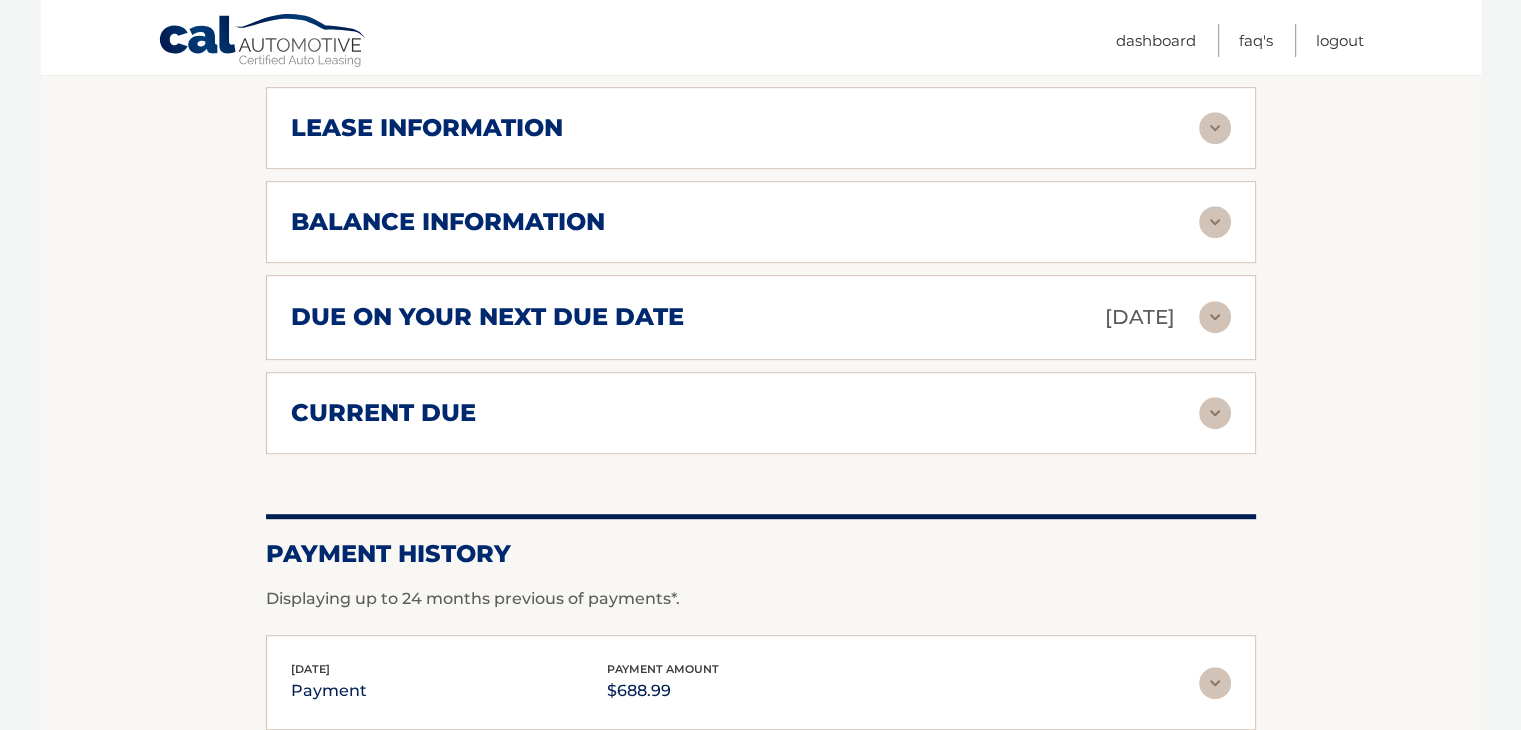 click at bounding box center [1215, 413] 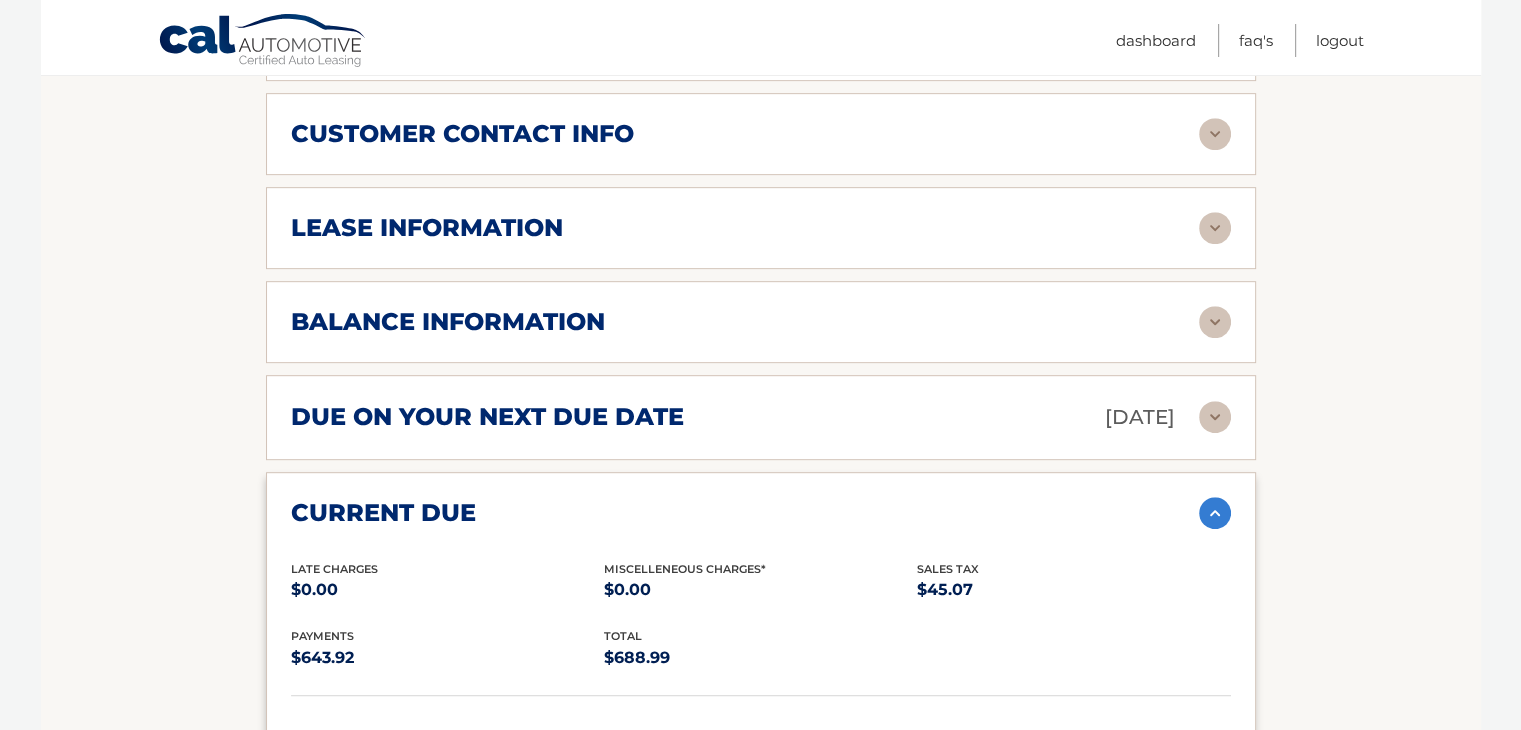 scroll, scrollTop: 500, scrollLeft: 0, axis: vertical 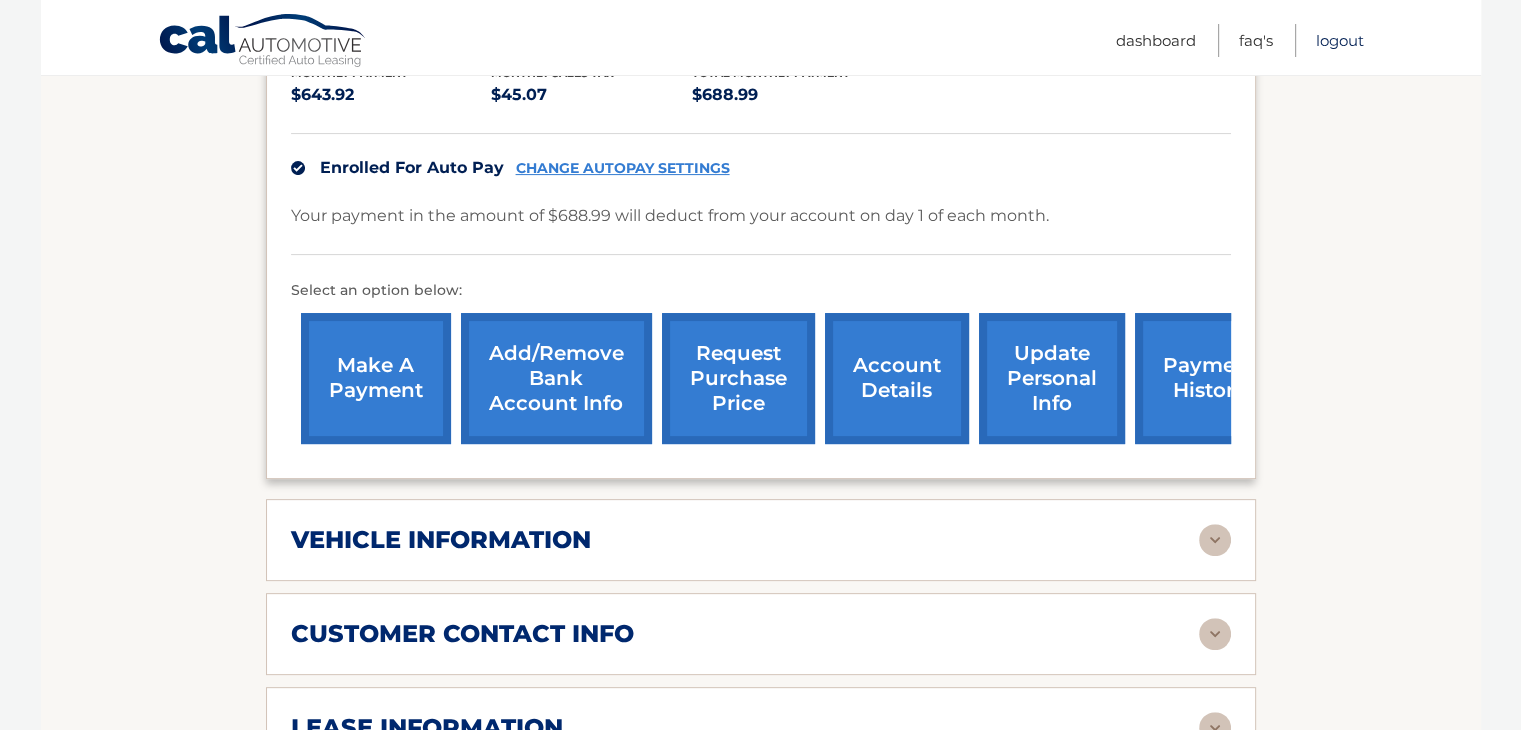 click on "Logout" at bounding box center [1340, 40] 